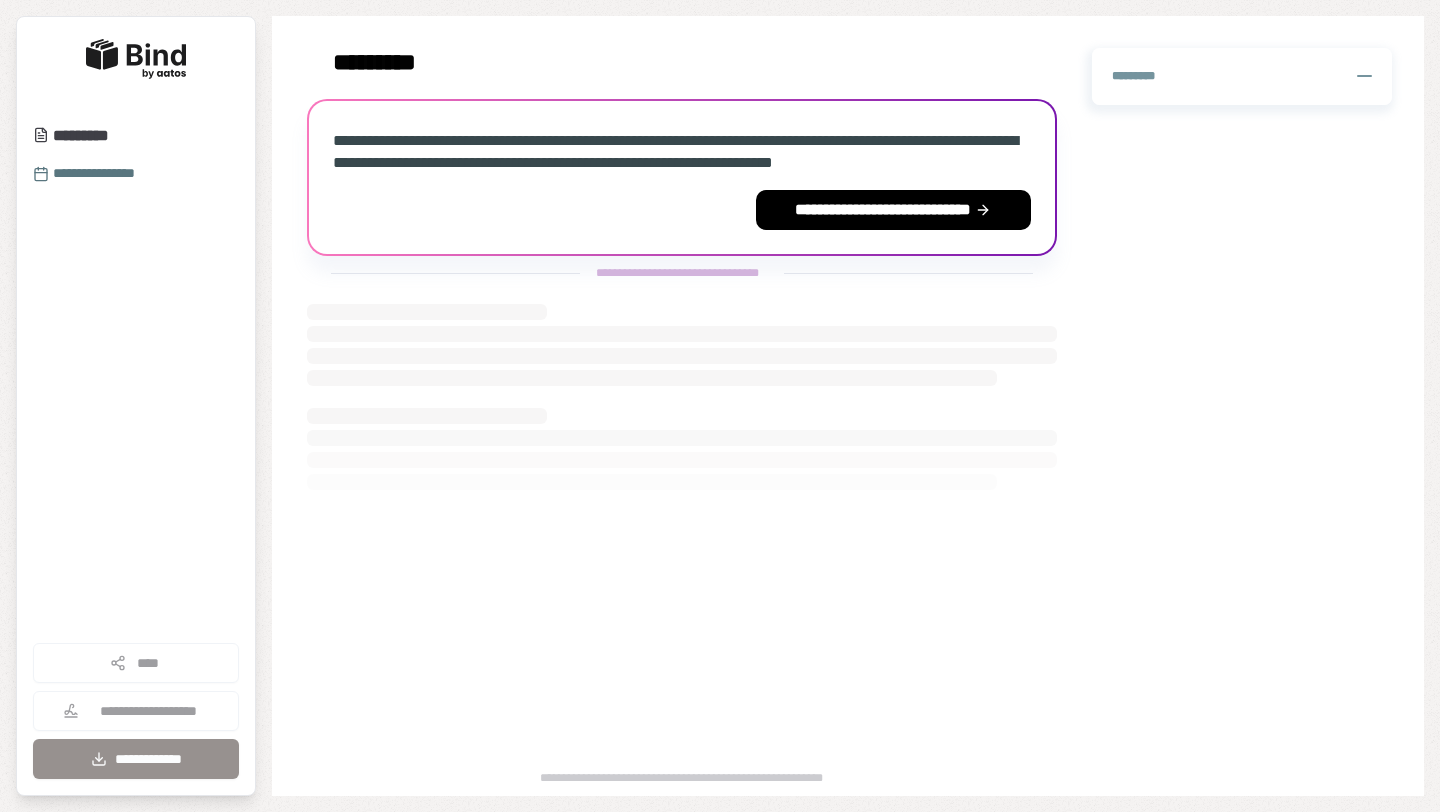 scroll, scrollTop: 0, scrollLeft: 0, axis: both 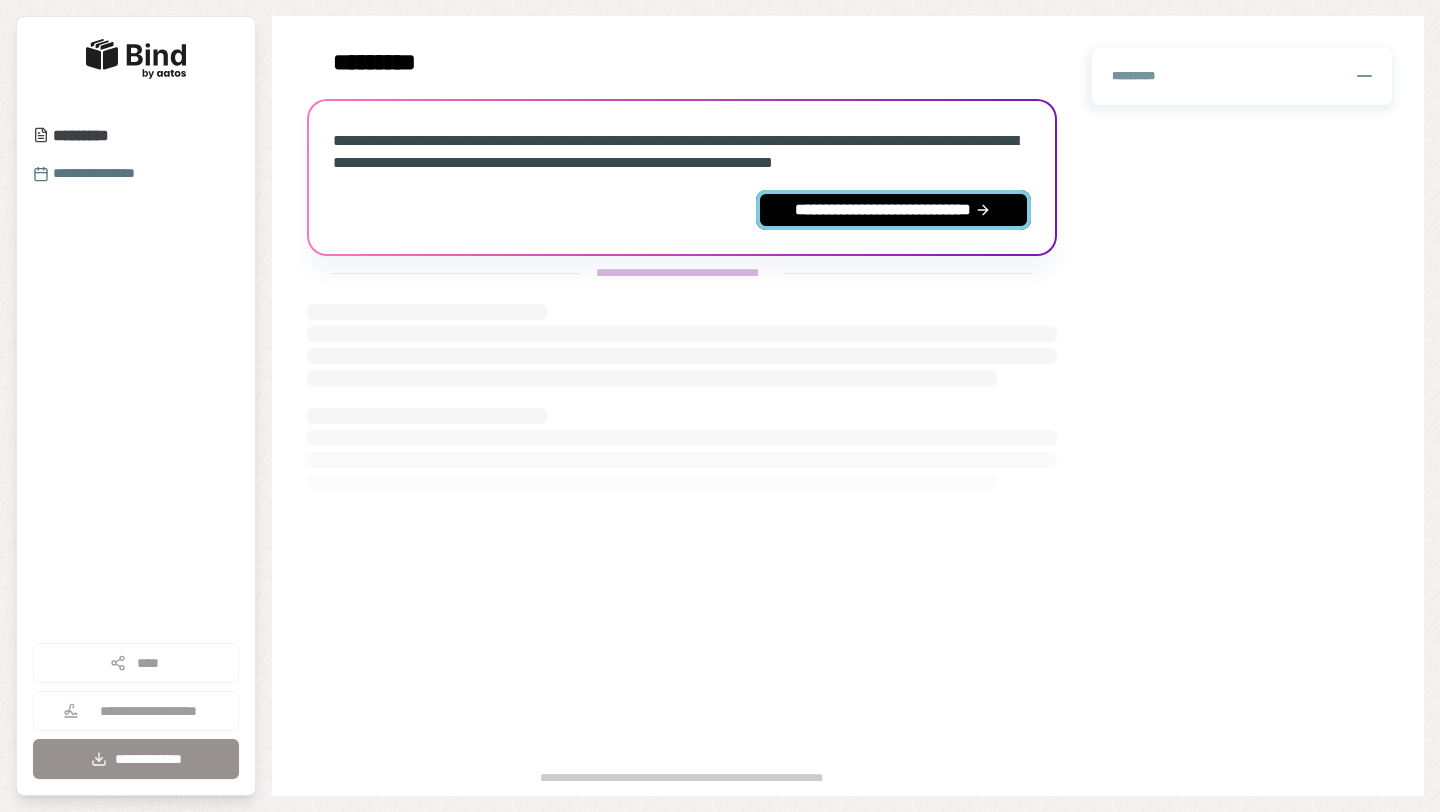 click on "**********" at bounding box center [893, 210] 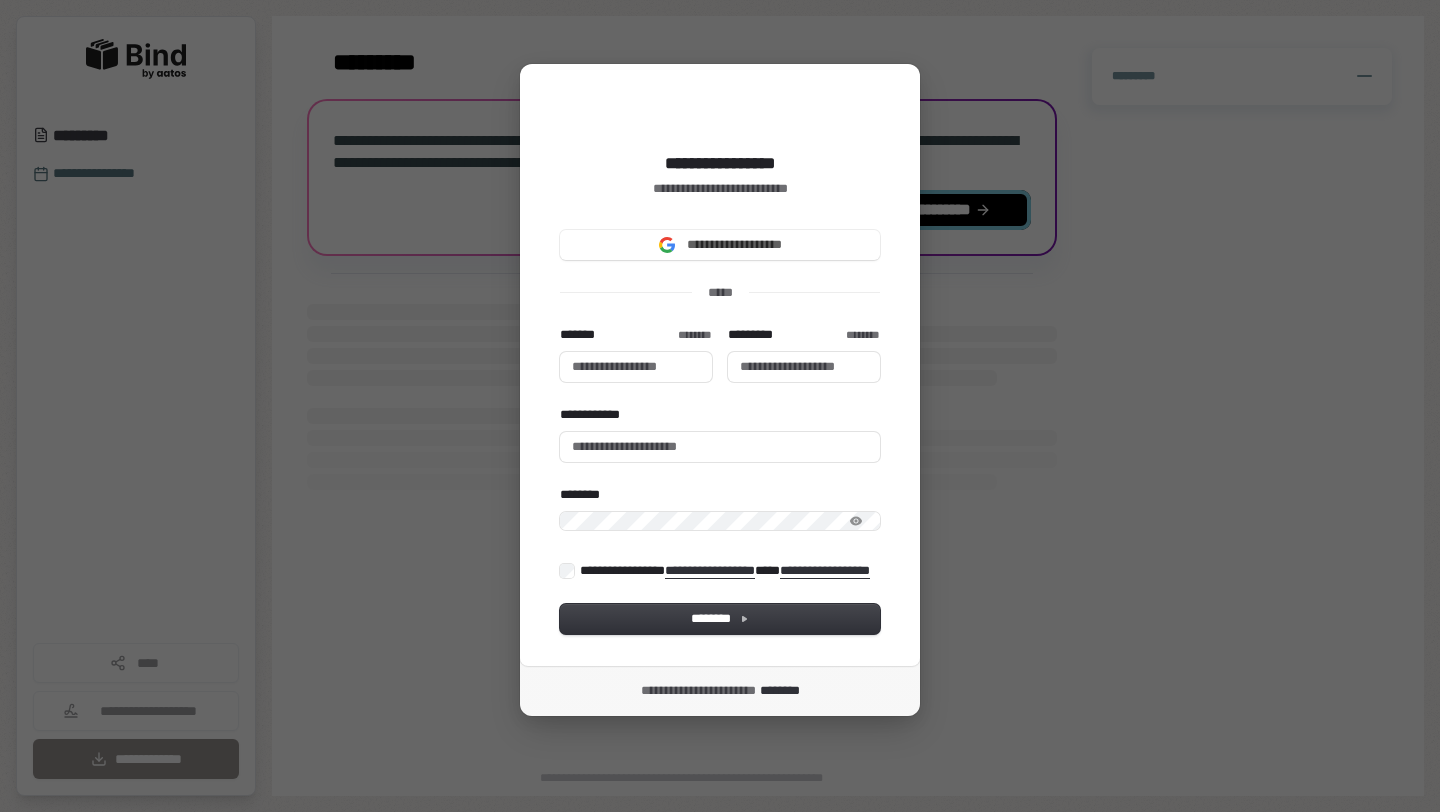 type 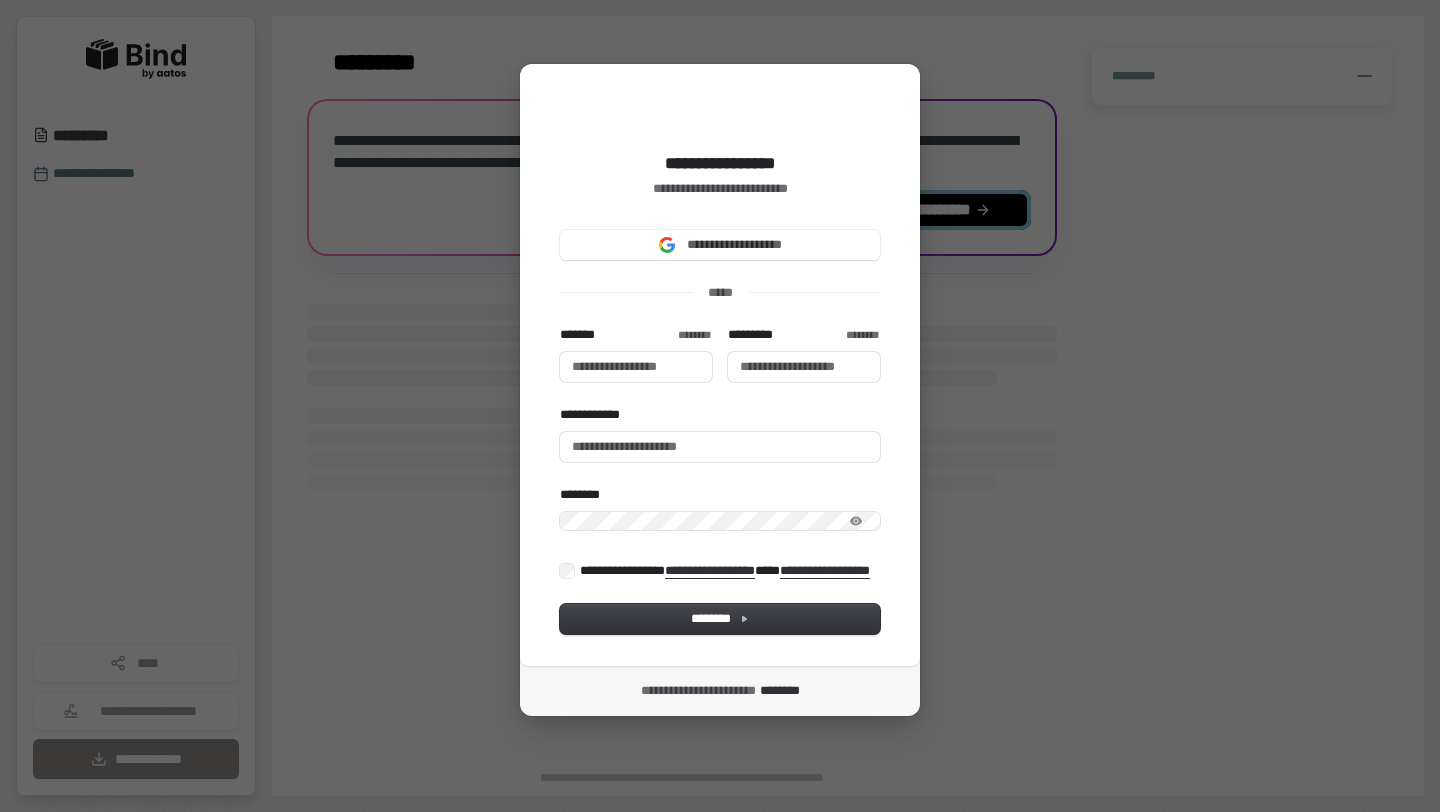 type 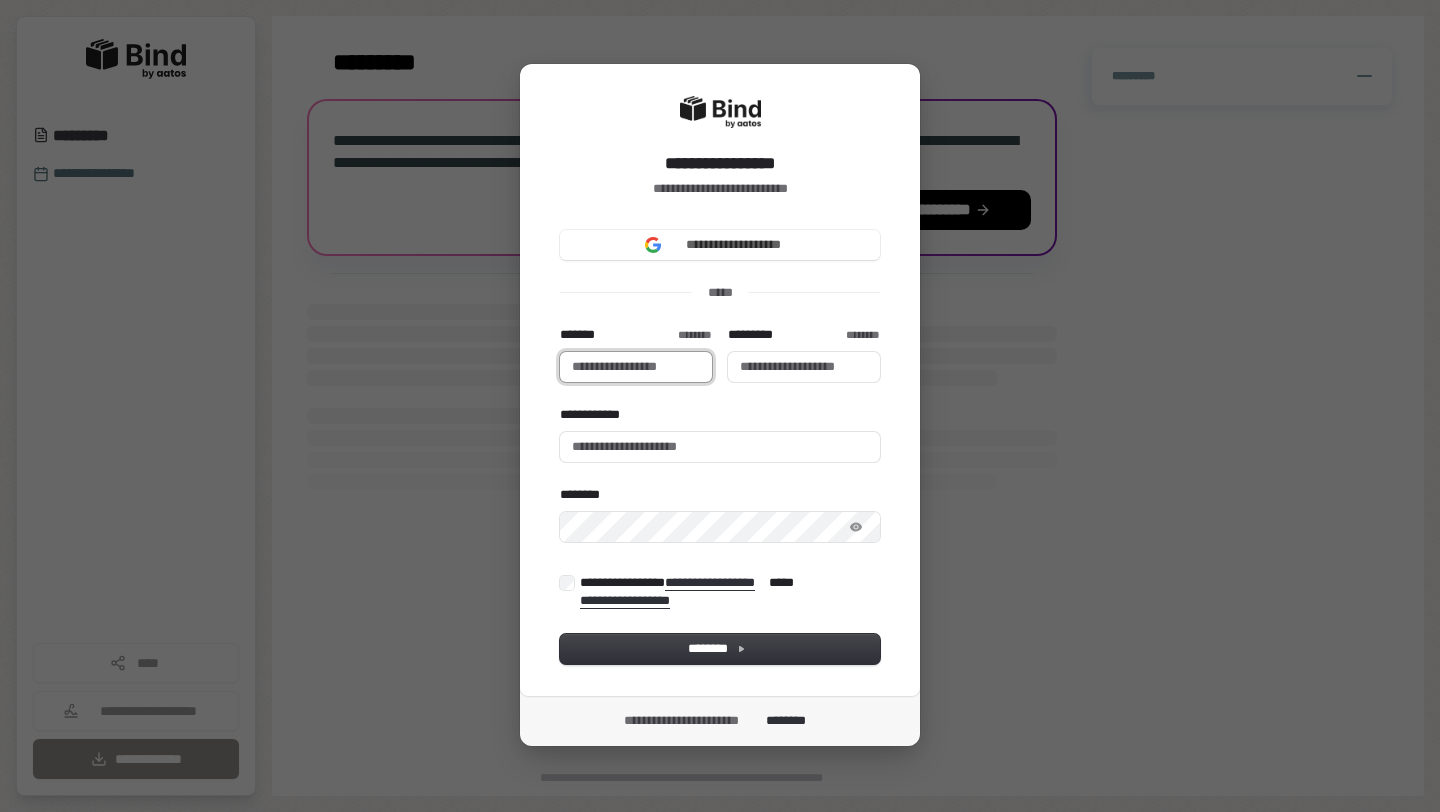 type 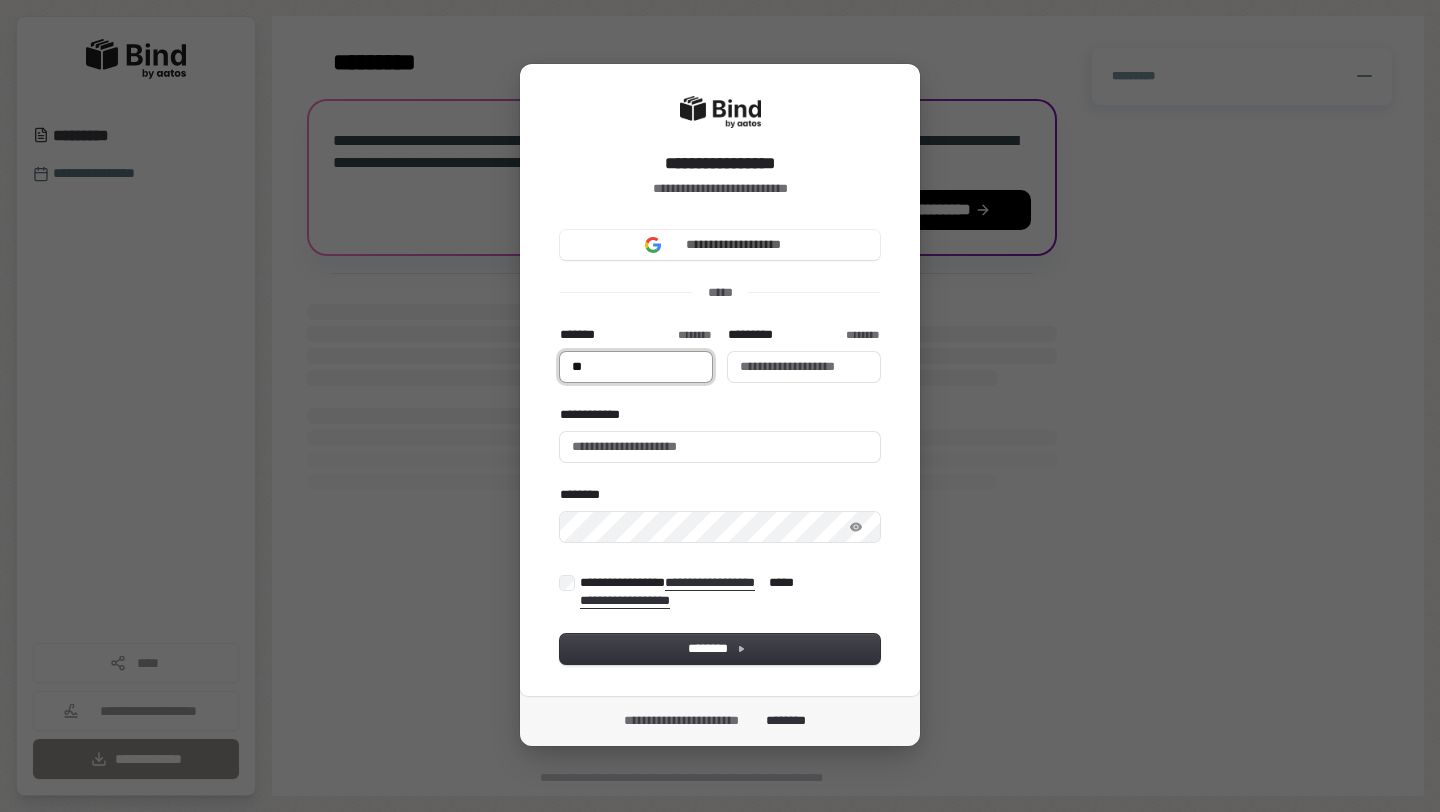 type on "**" 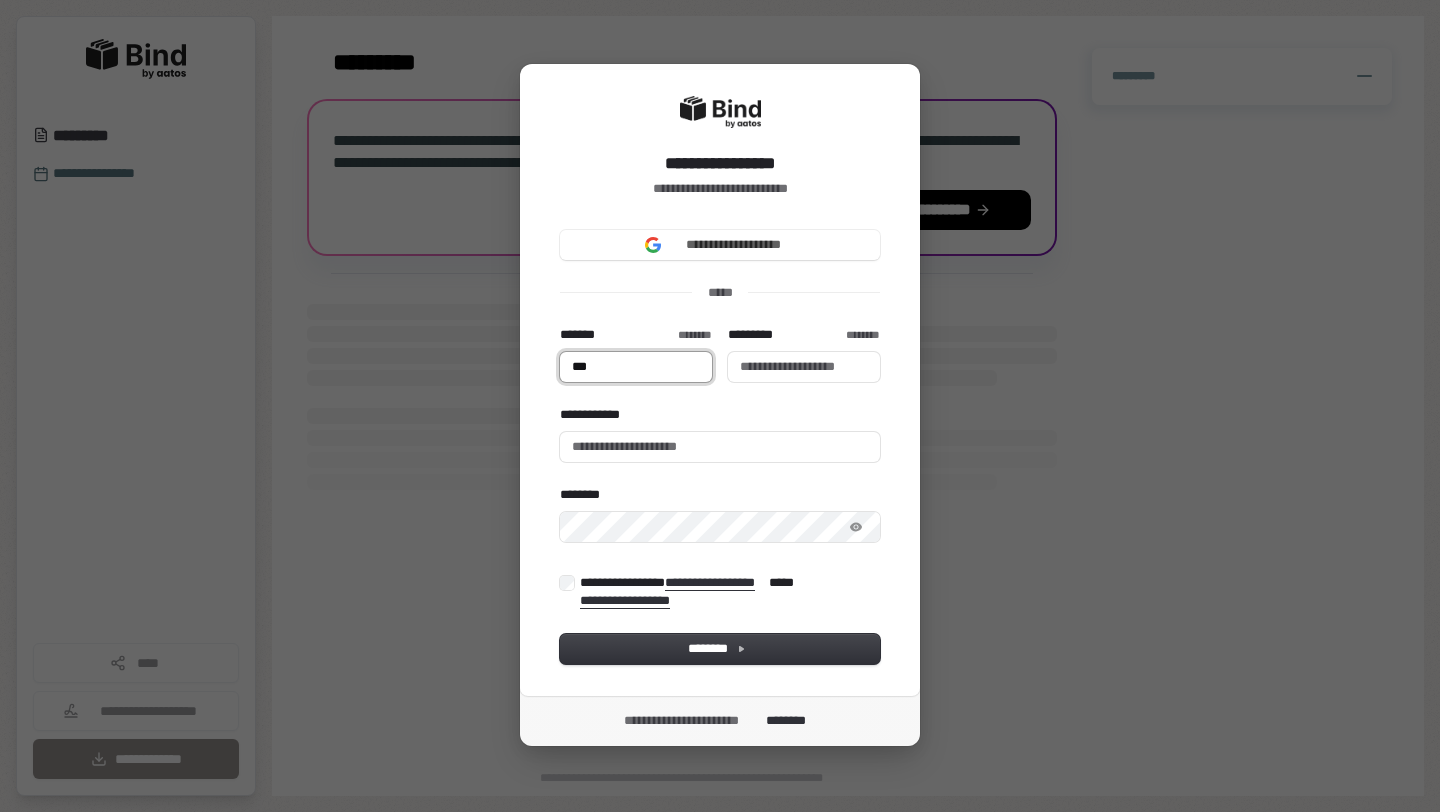 type on "***" 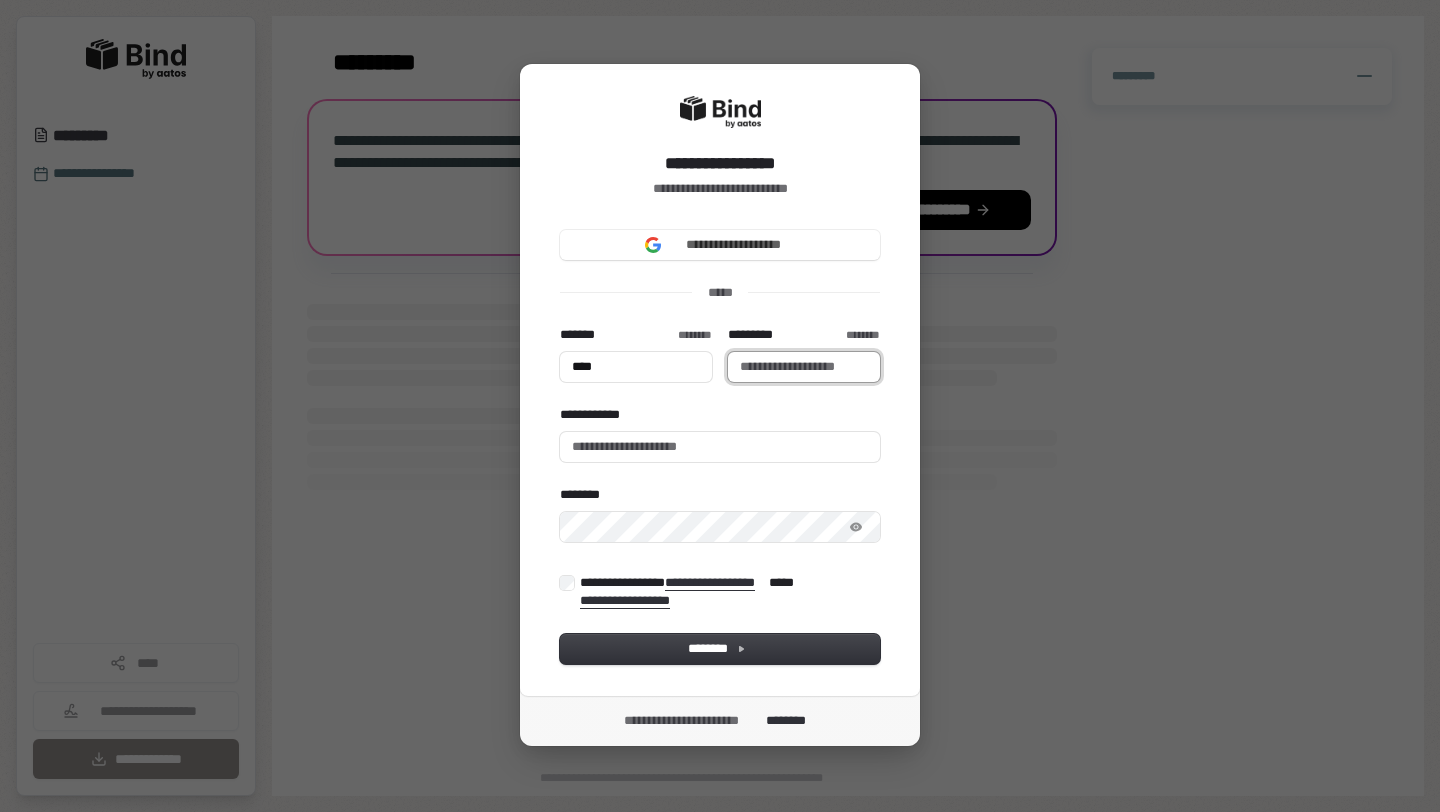 click on "*********" at bounding box center [804, 367] 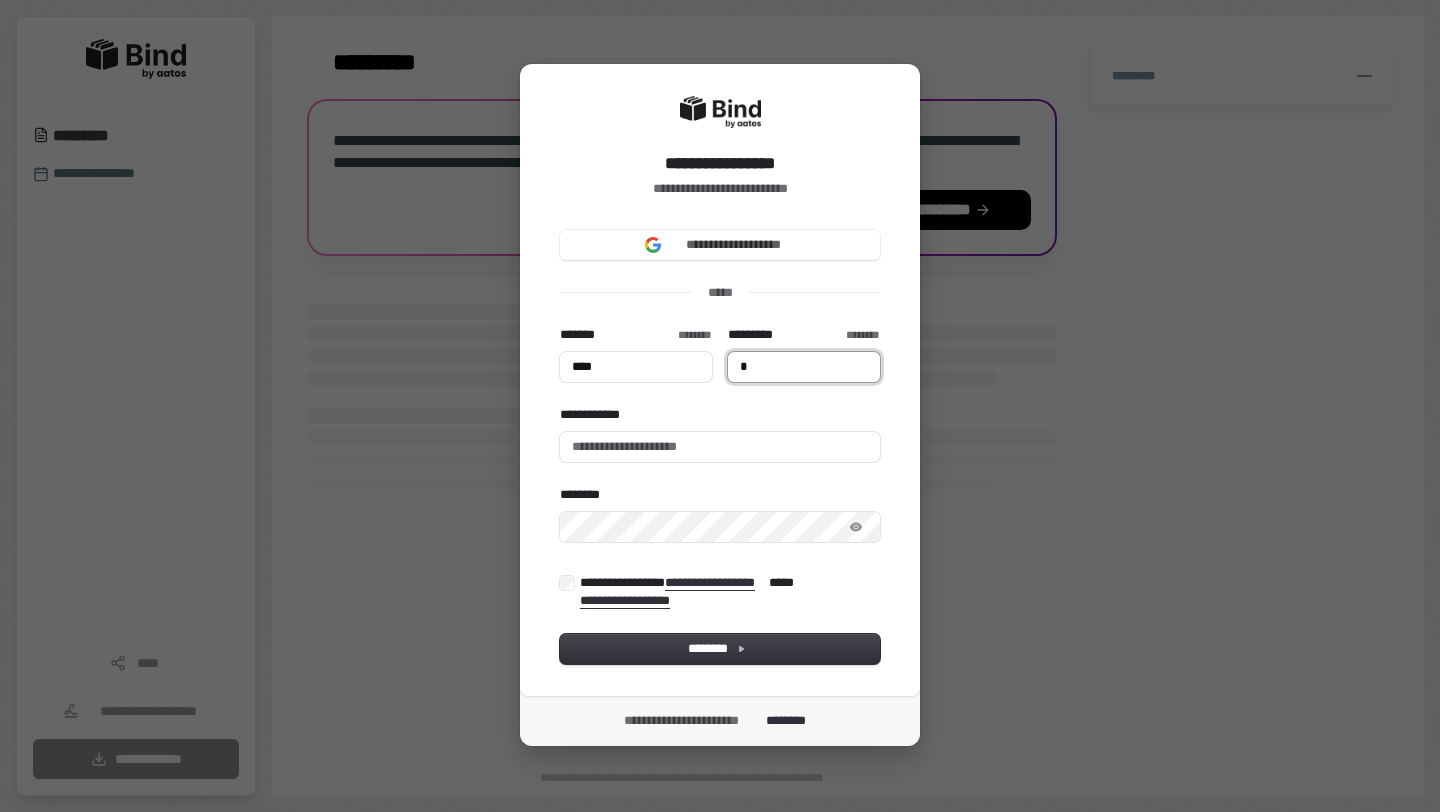 type on "****" 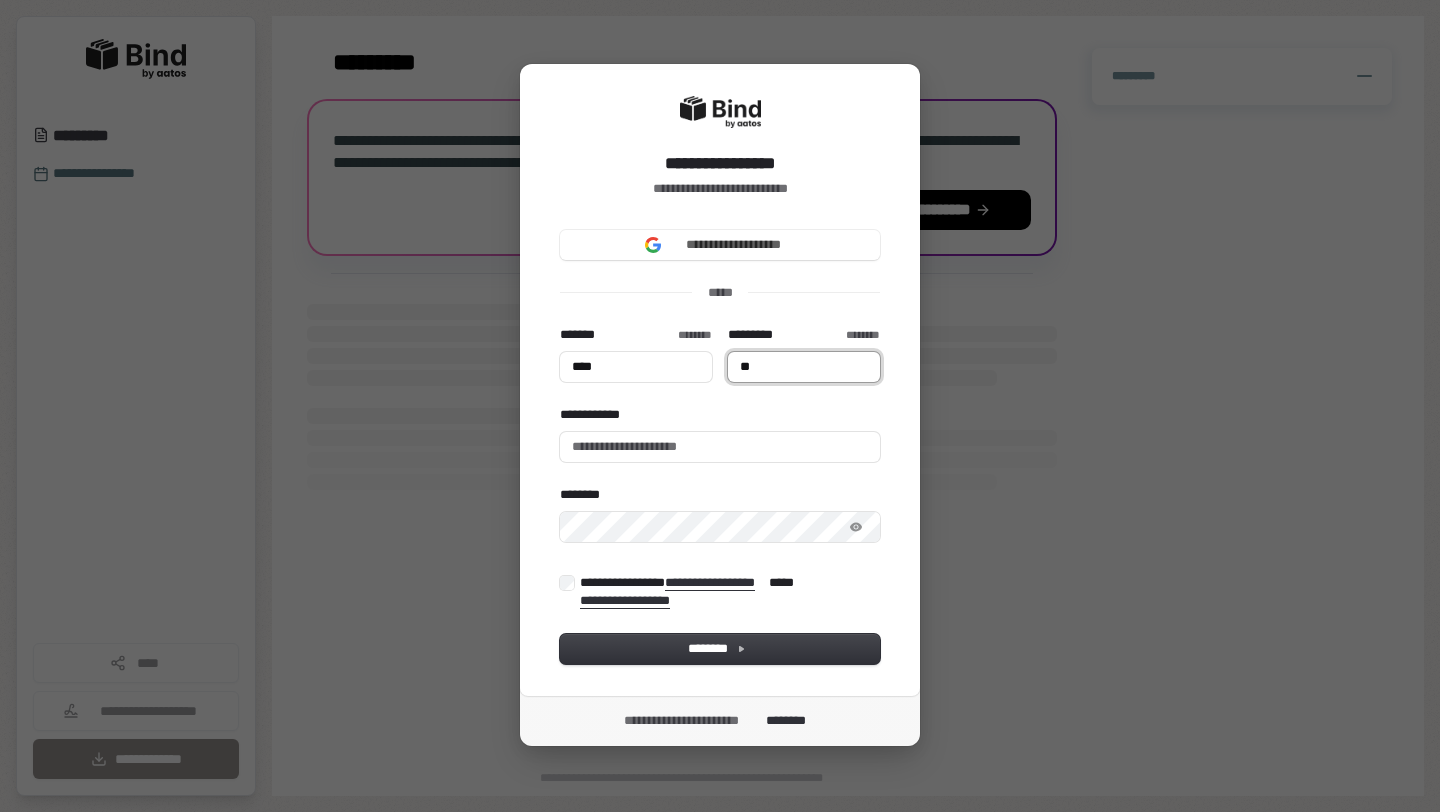 type on "***" 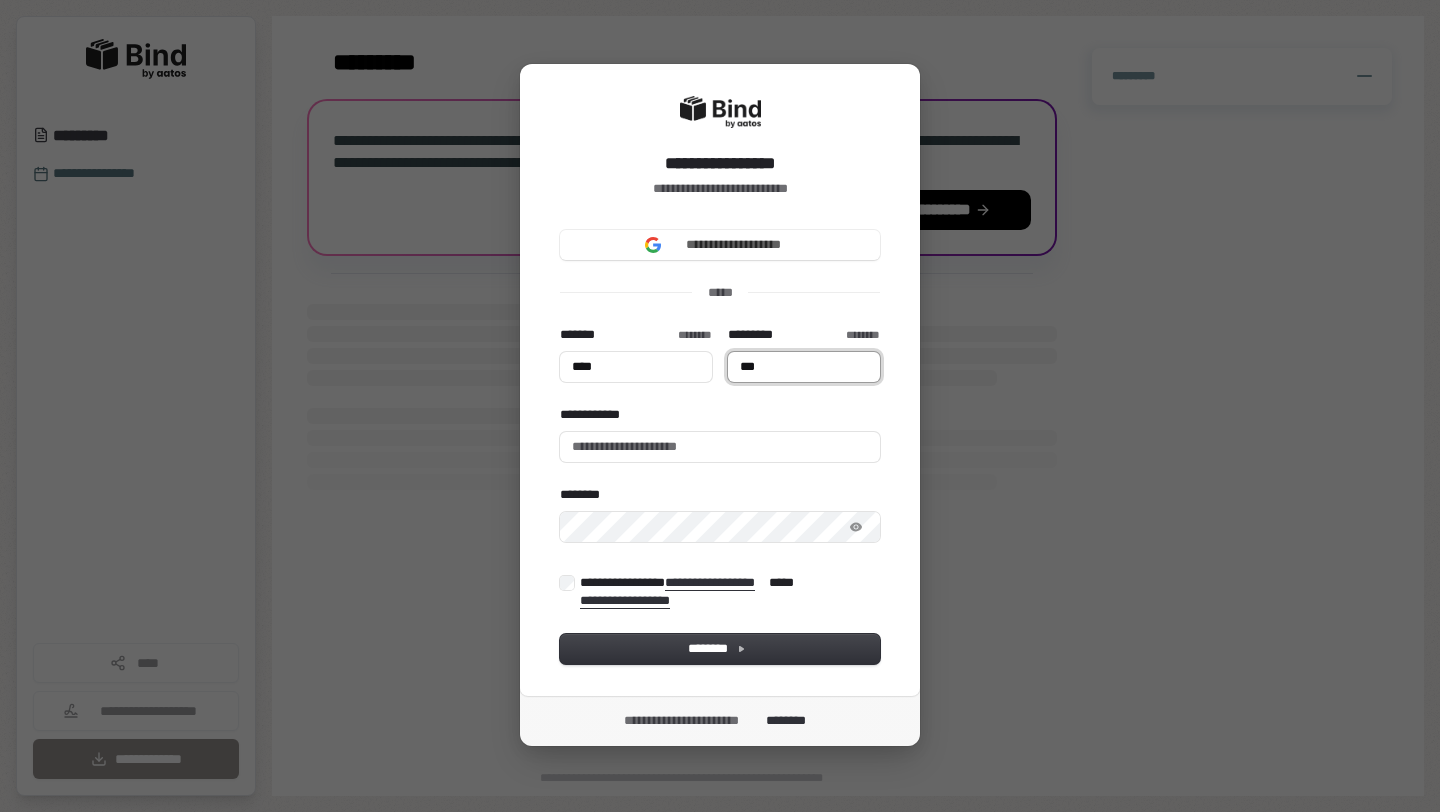 type on "****" 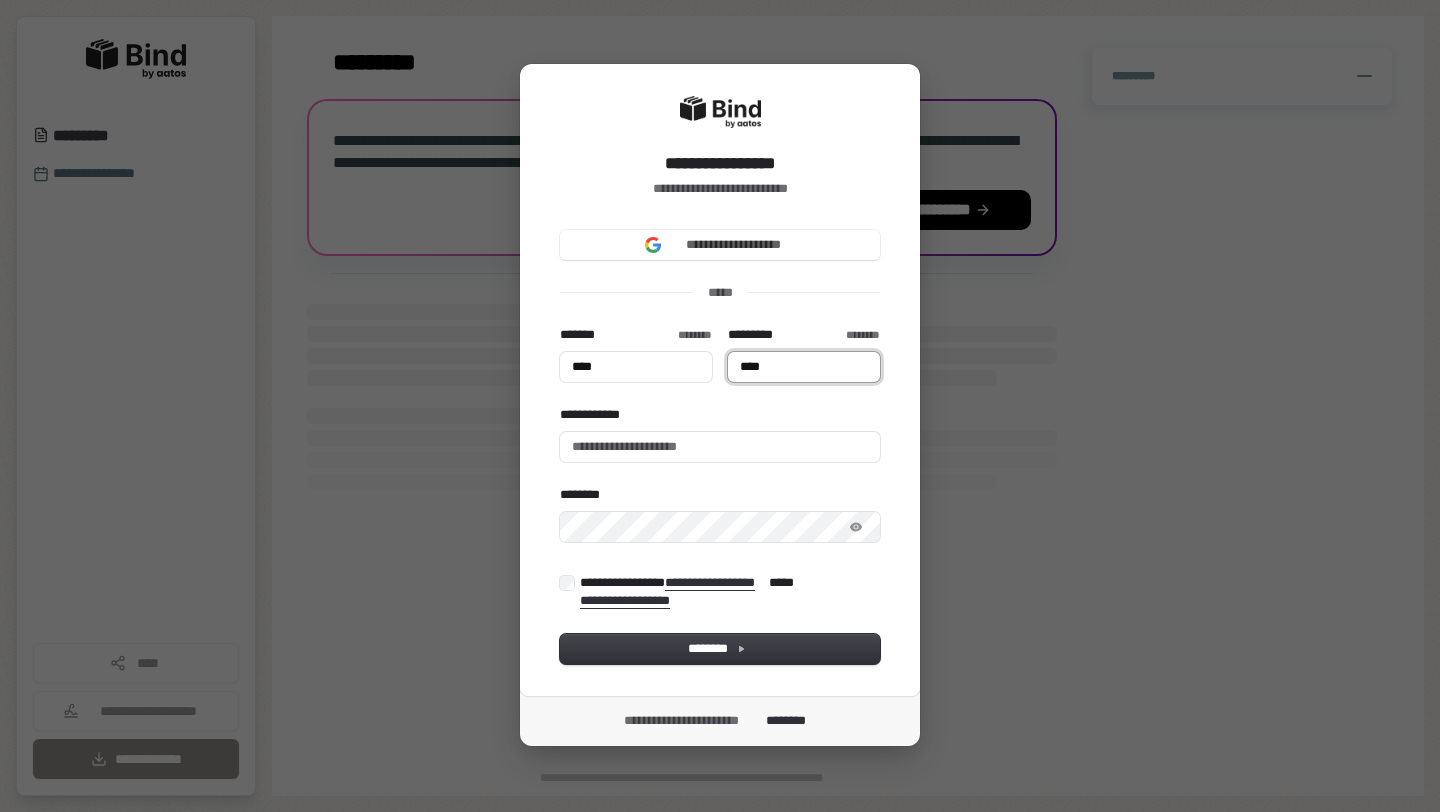 type on "****" 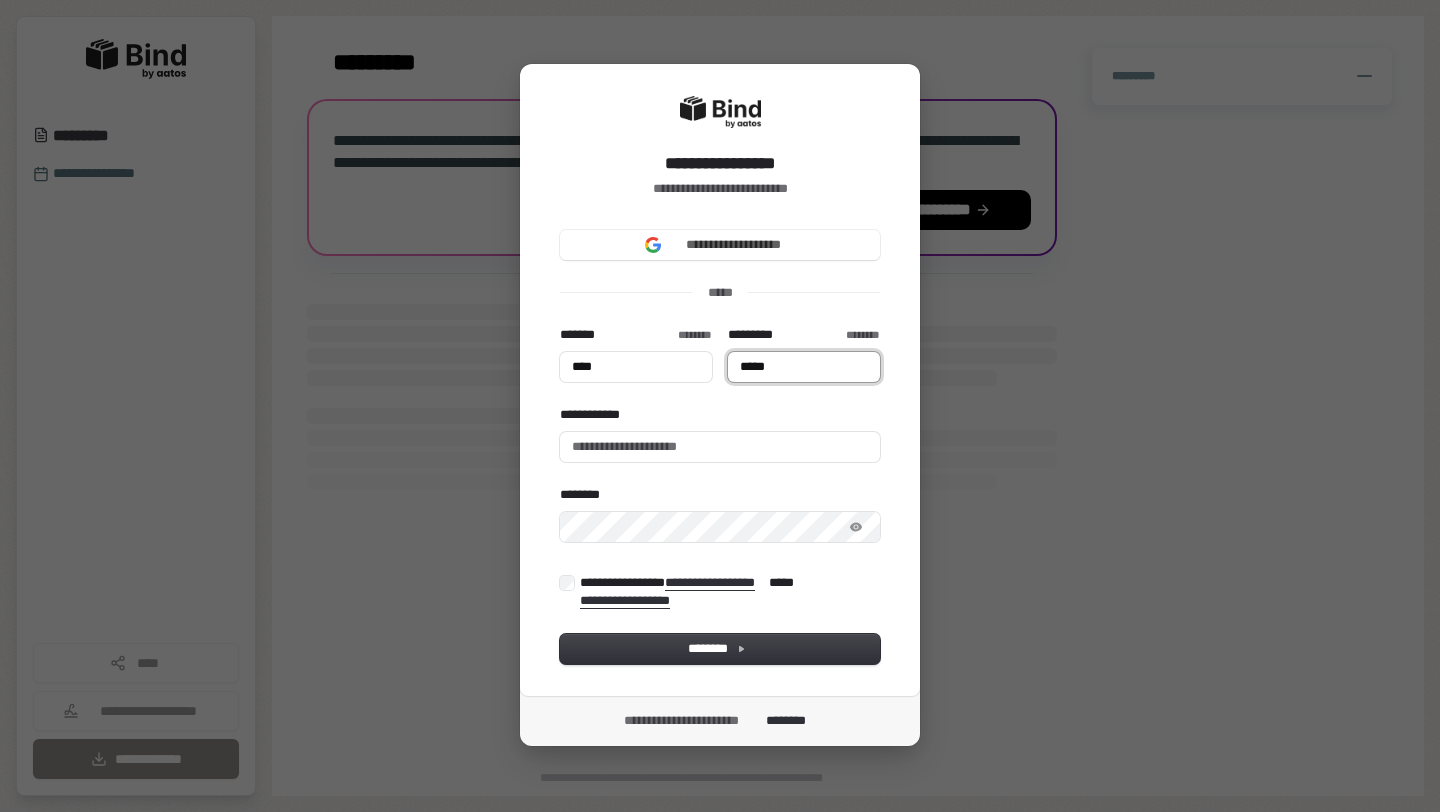 type on "****" 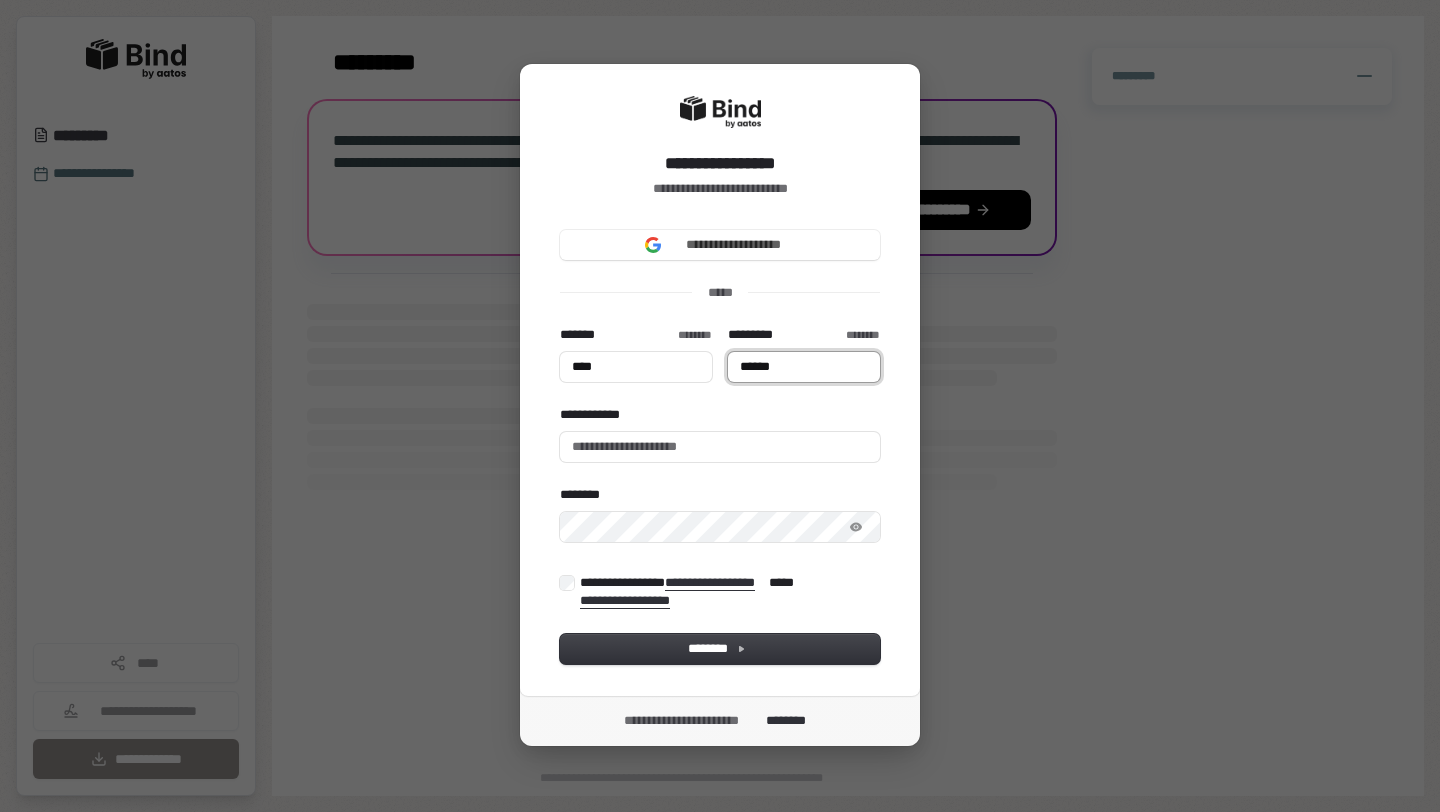 type on "****" 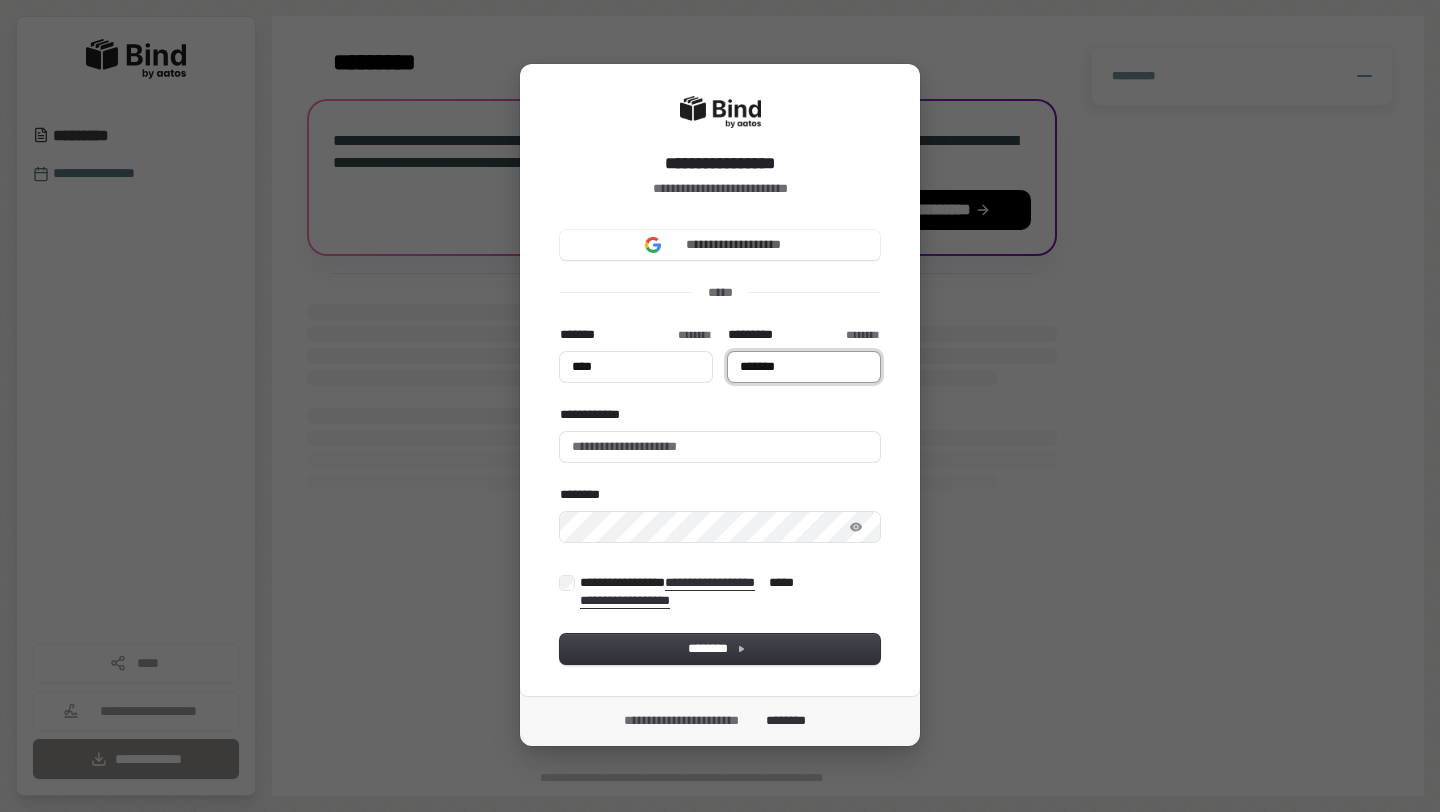 type on "****" 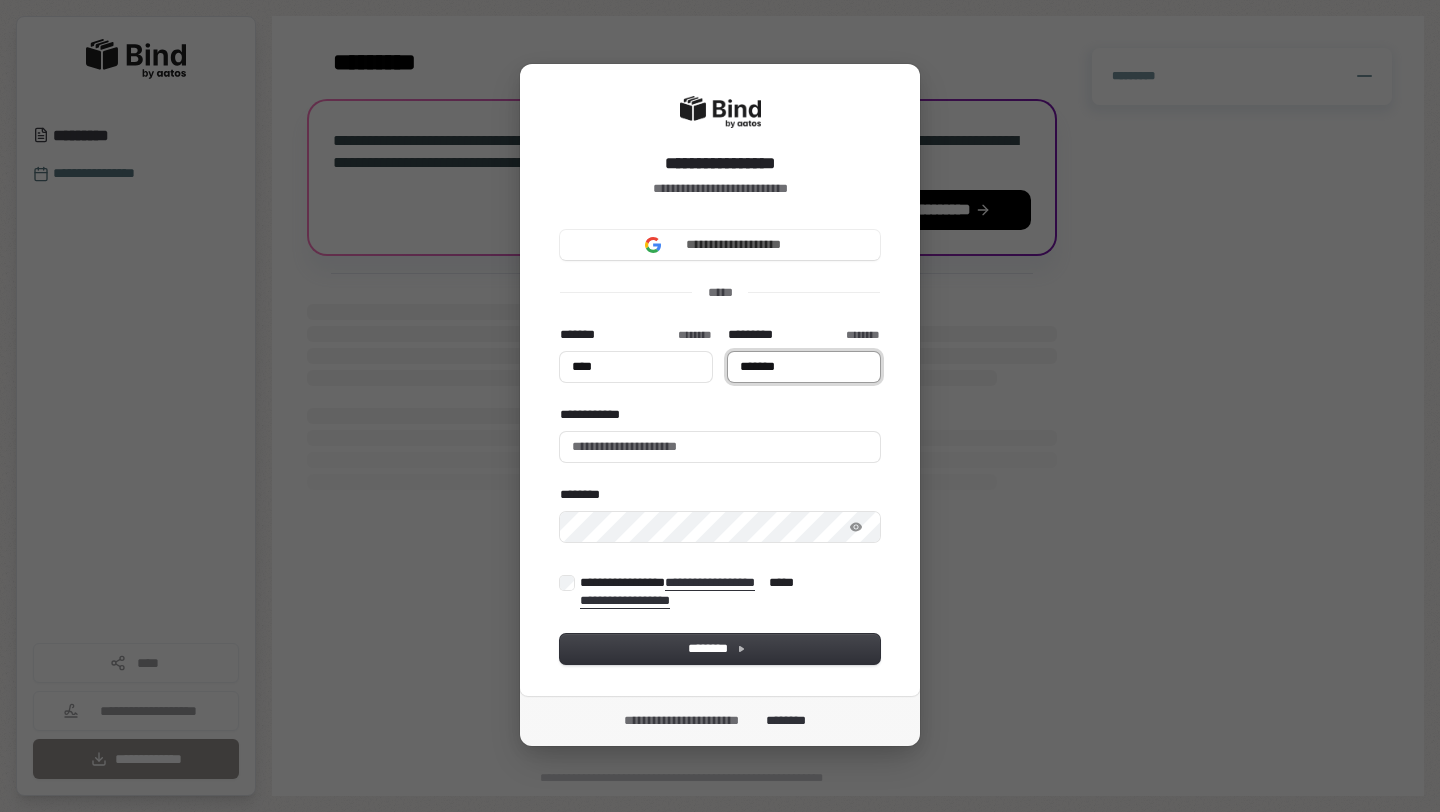 type on "********" 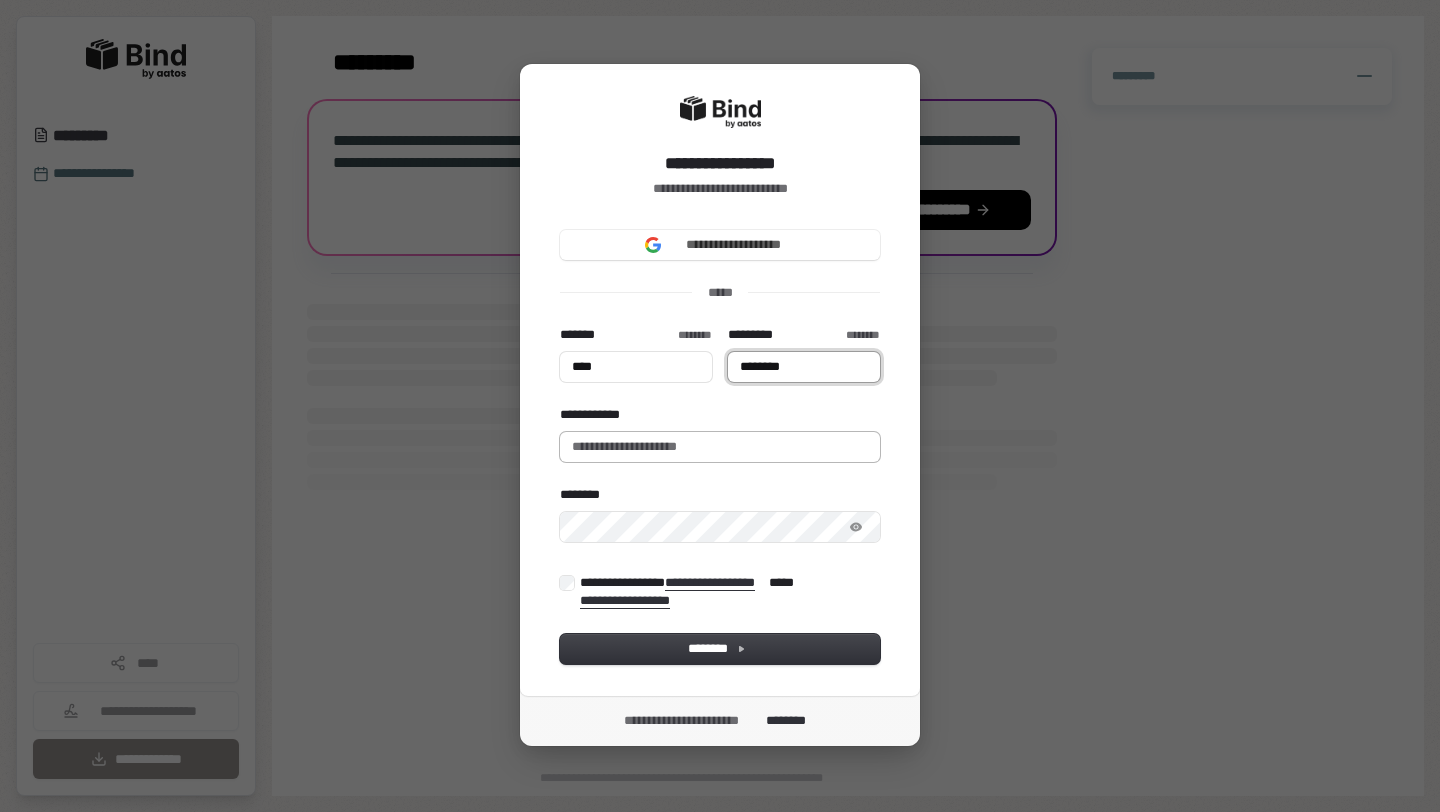 type on "********" 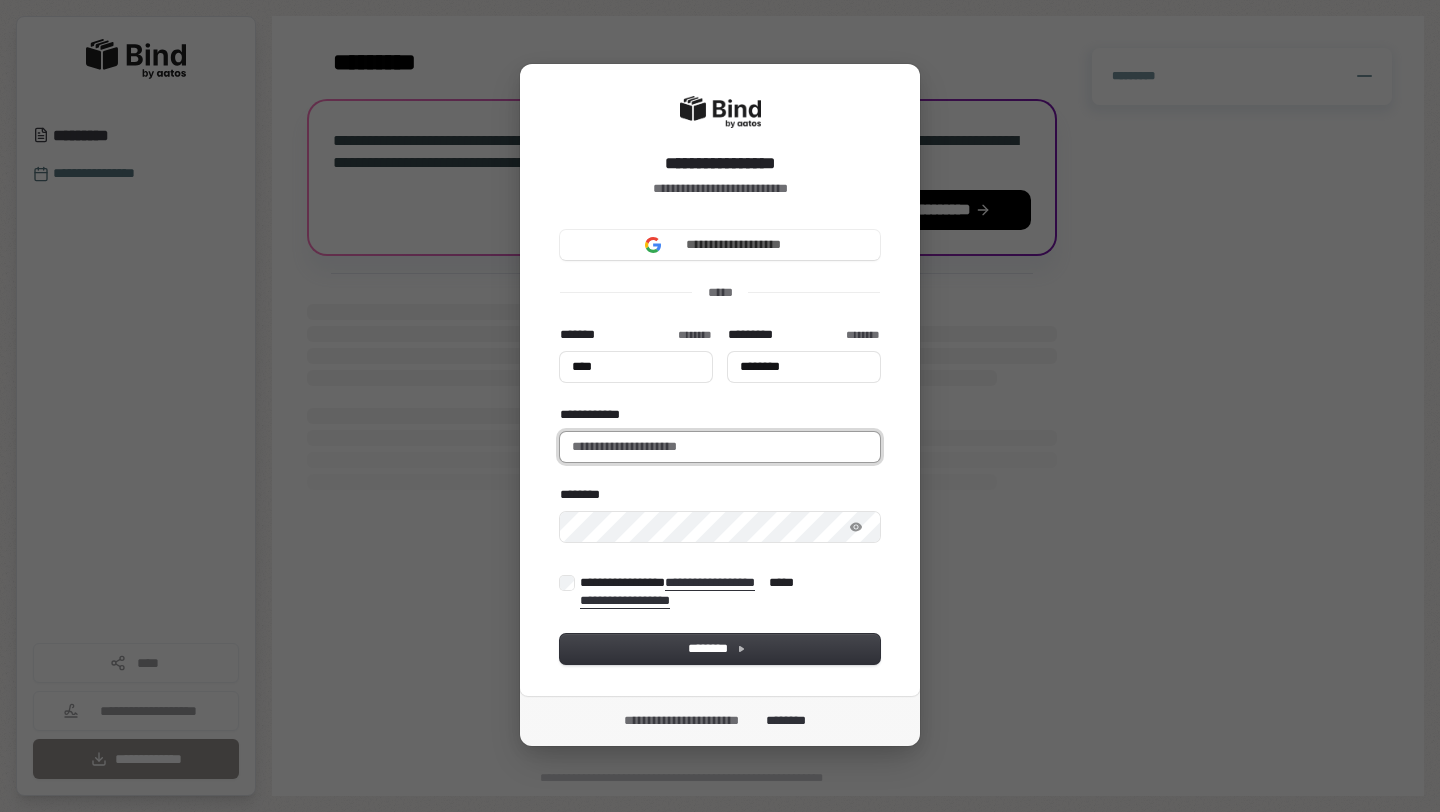type on "****" 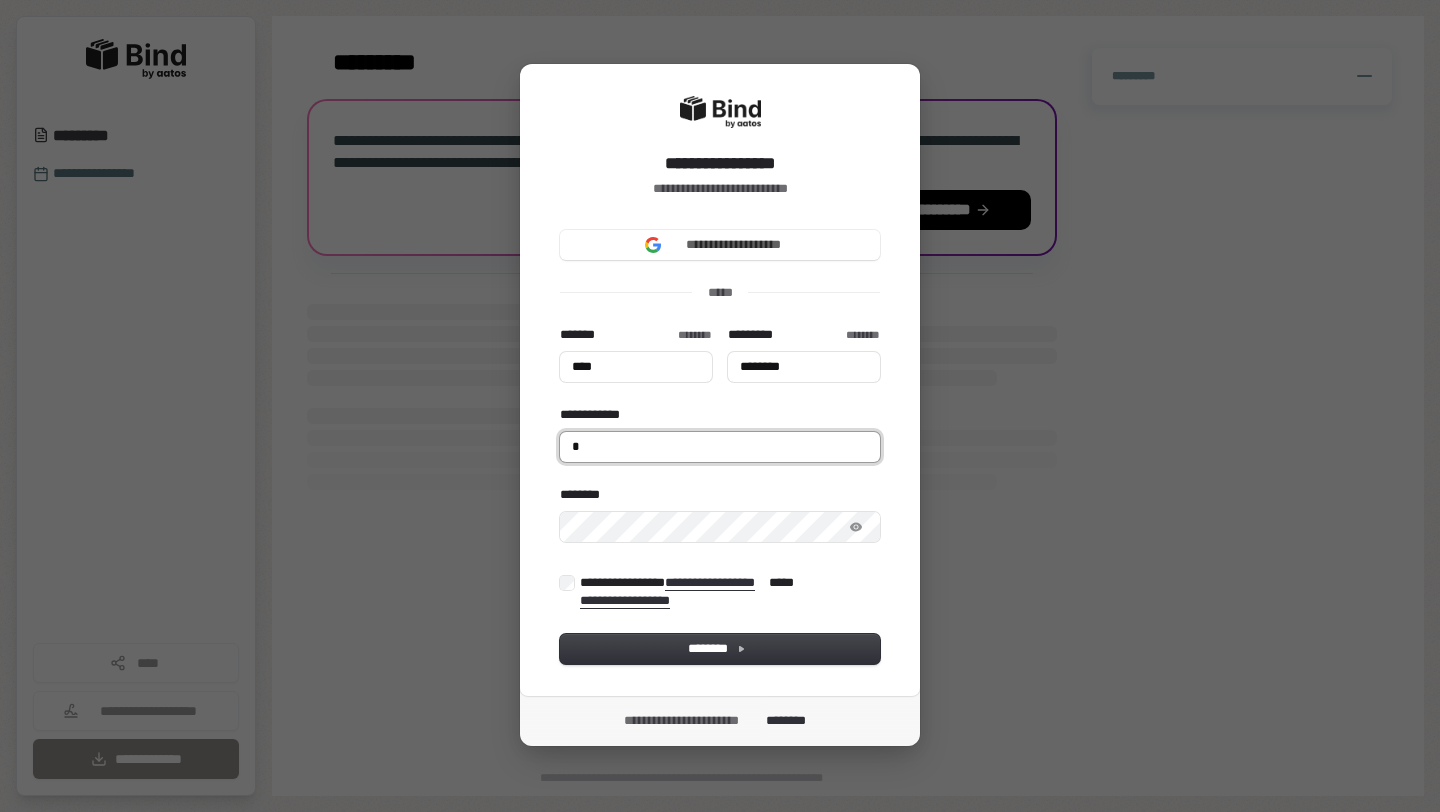 type on "****" 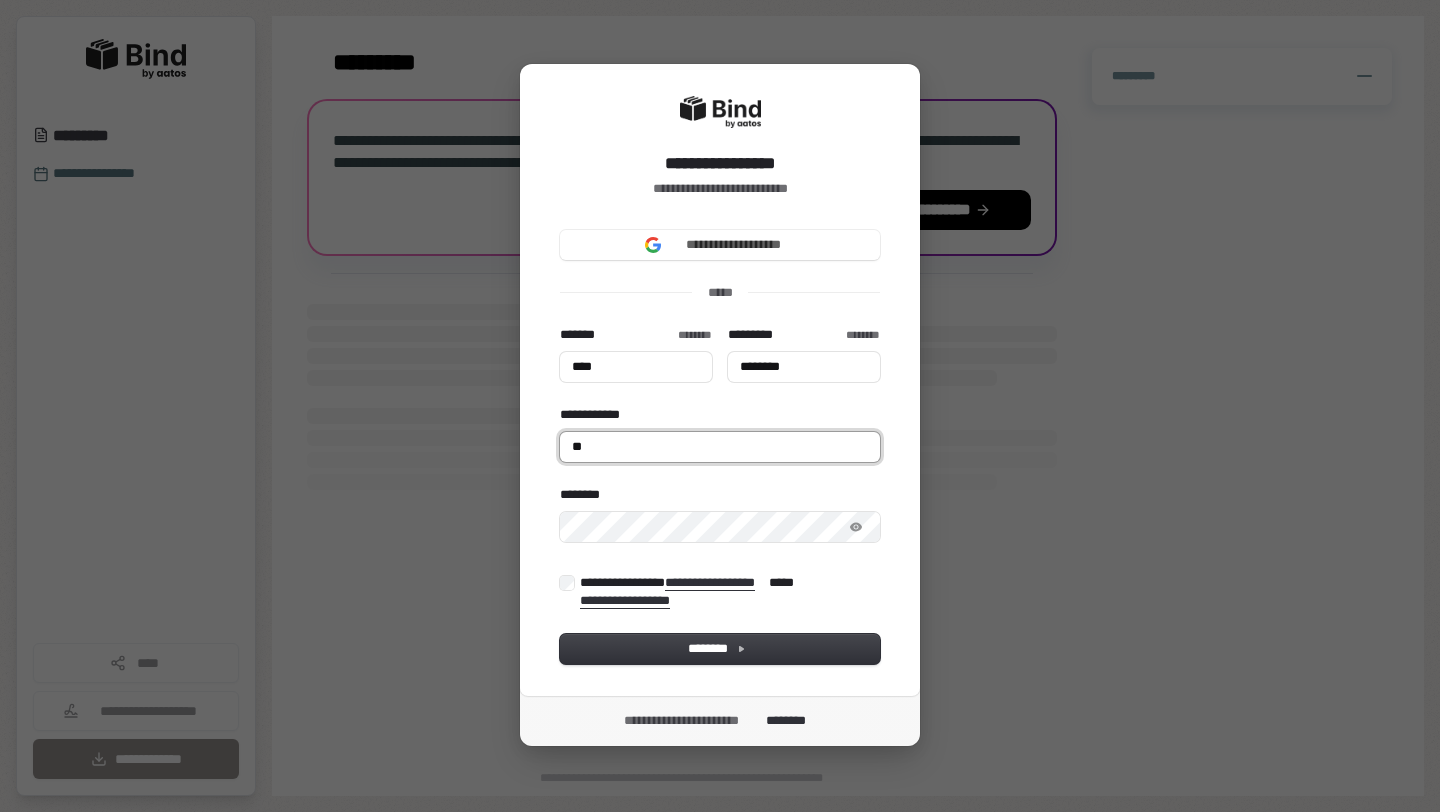 type on "****" 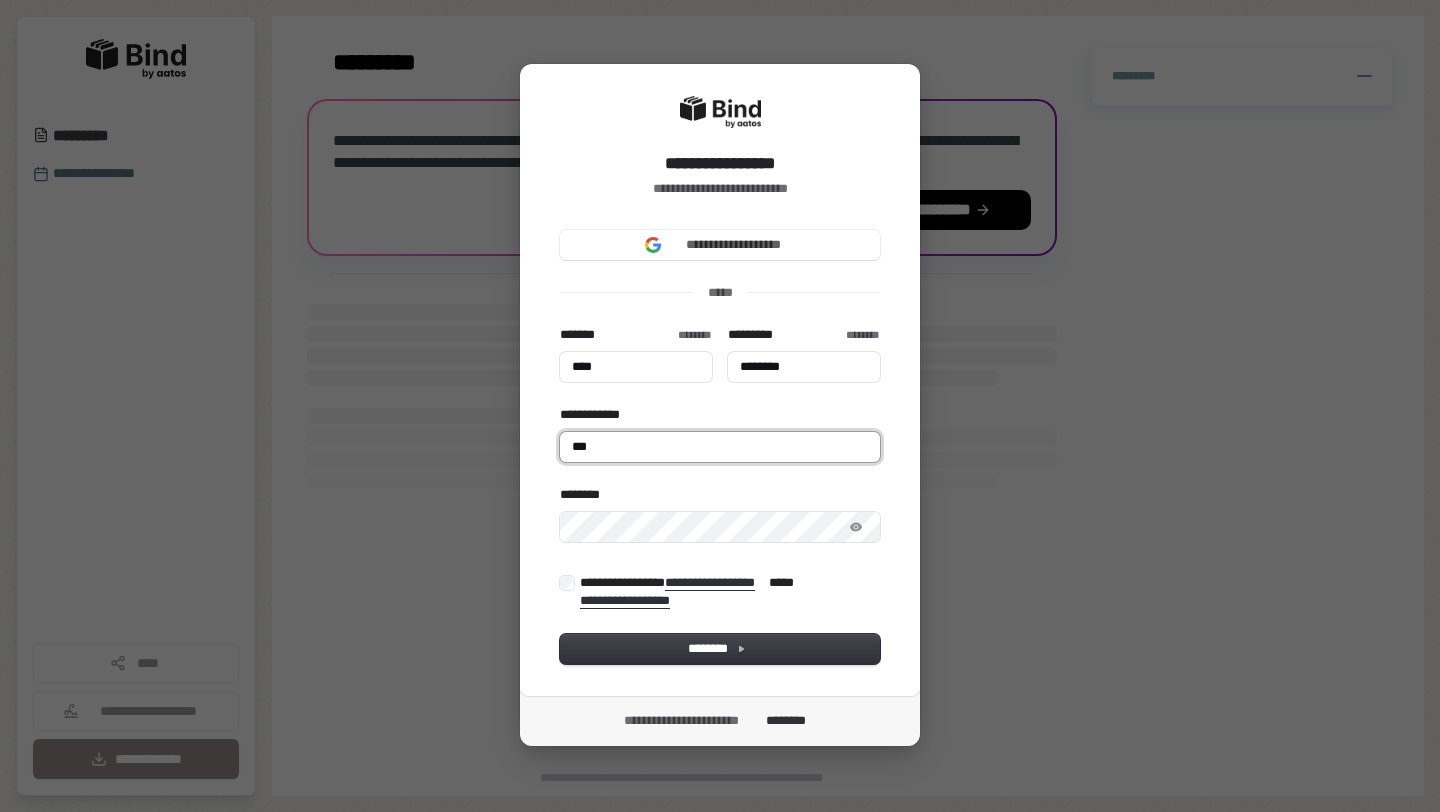 type on "****" 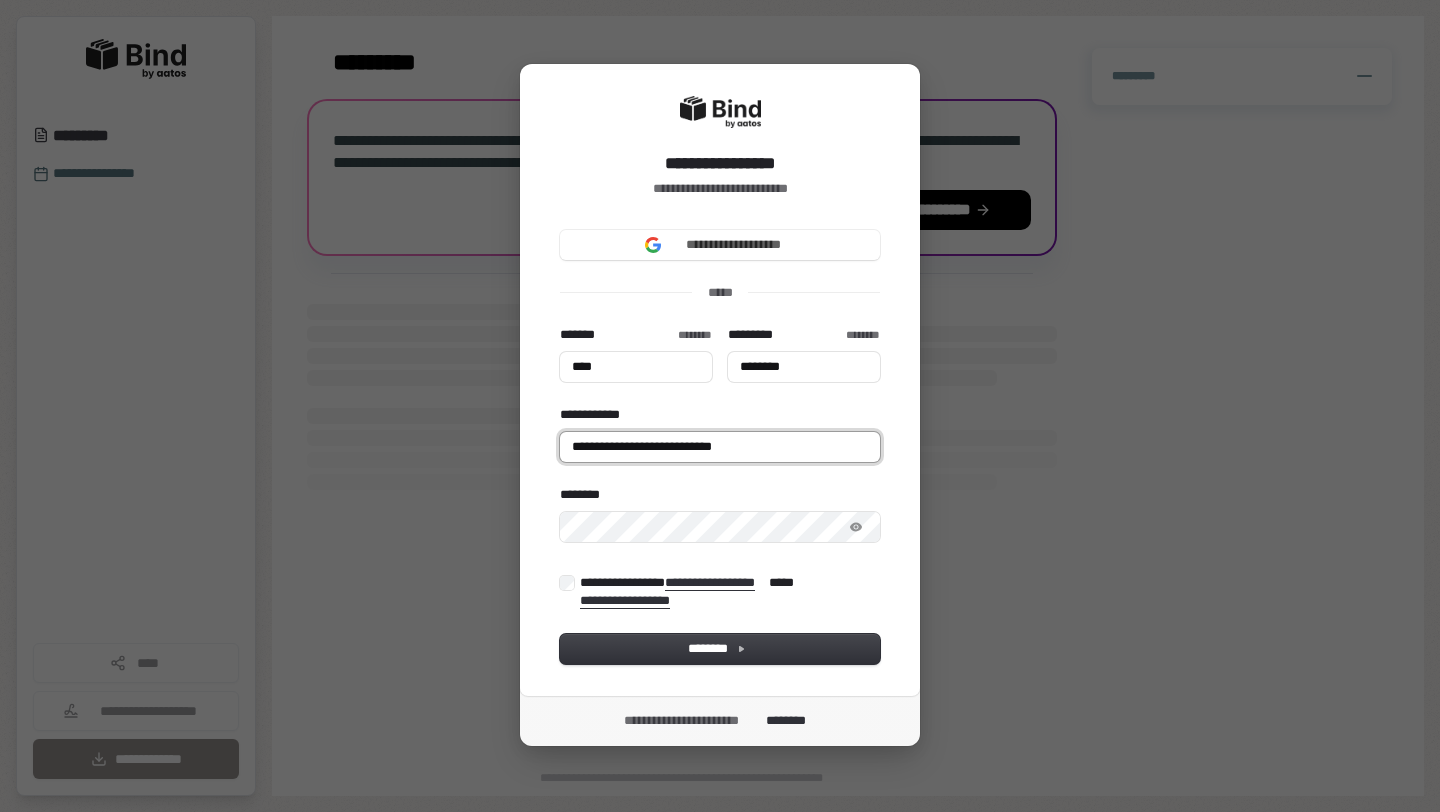 type on "****" 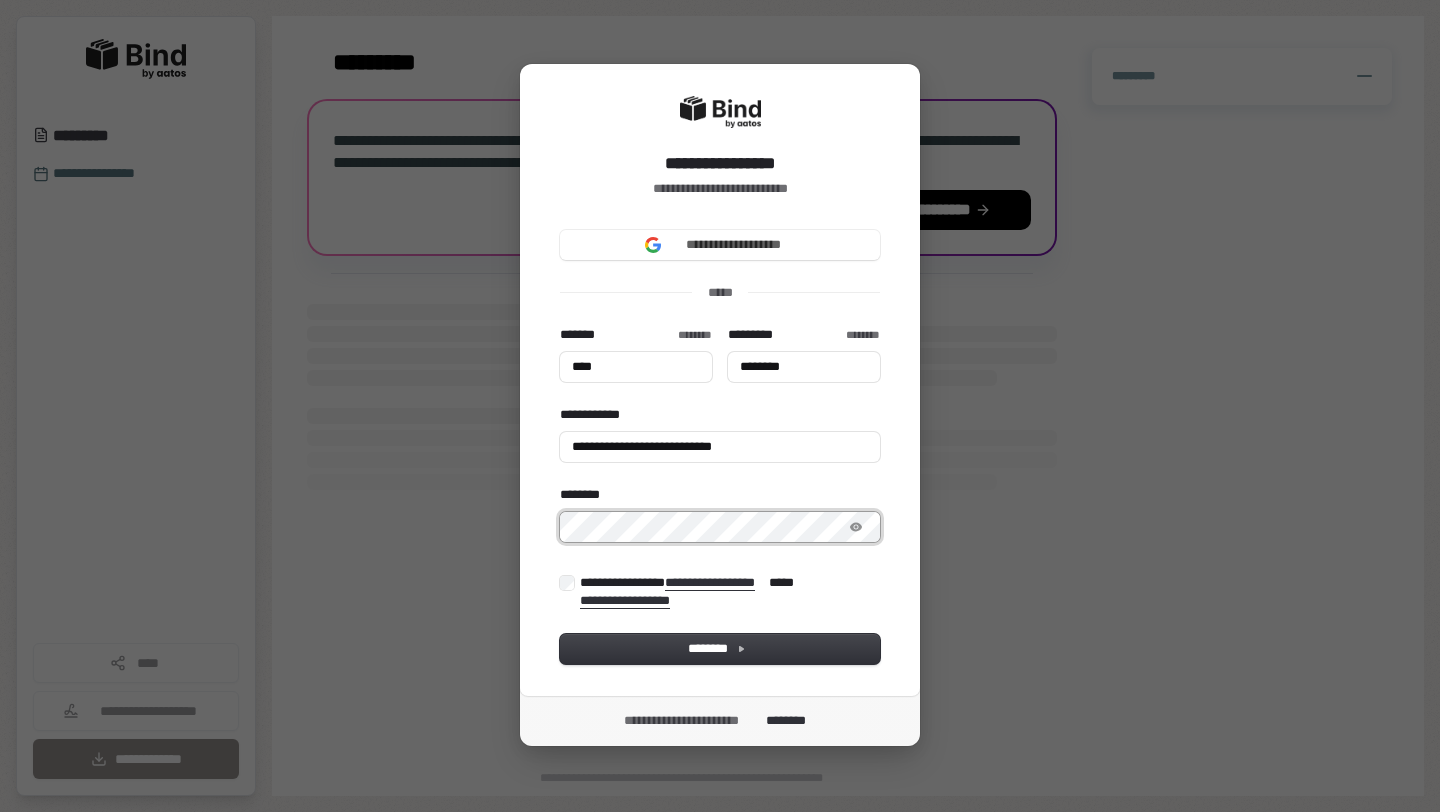 type on "****" 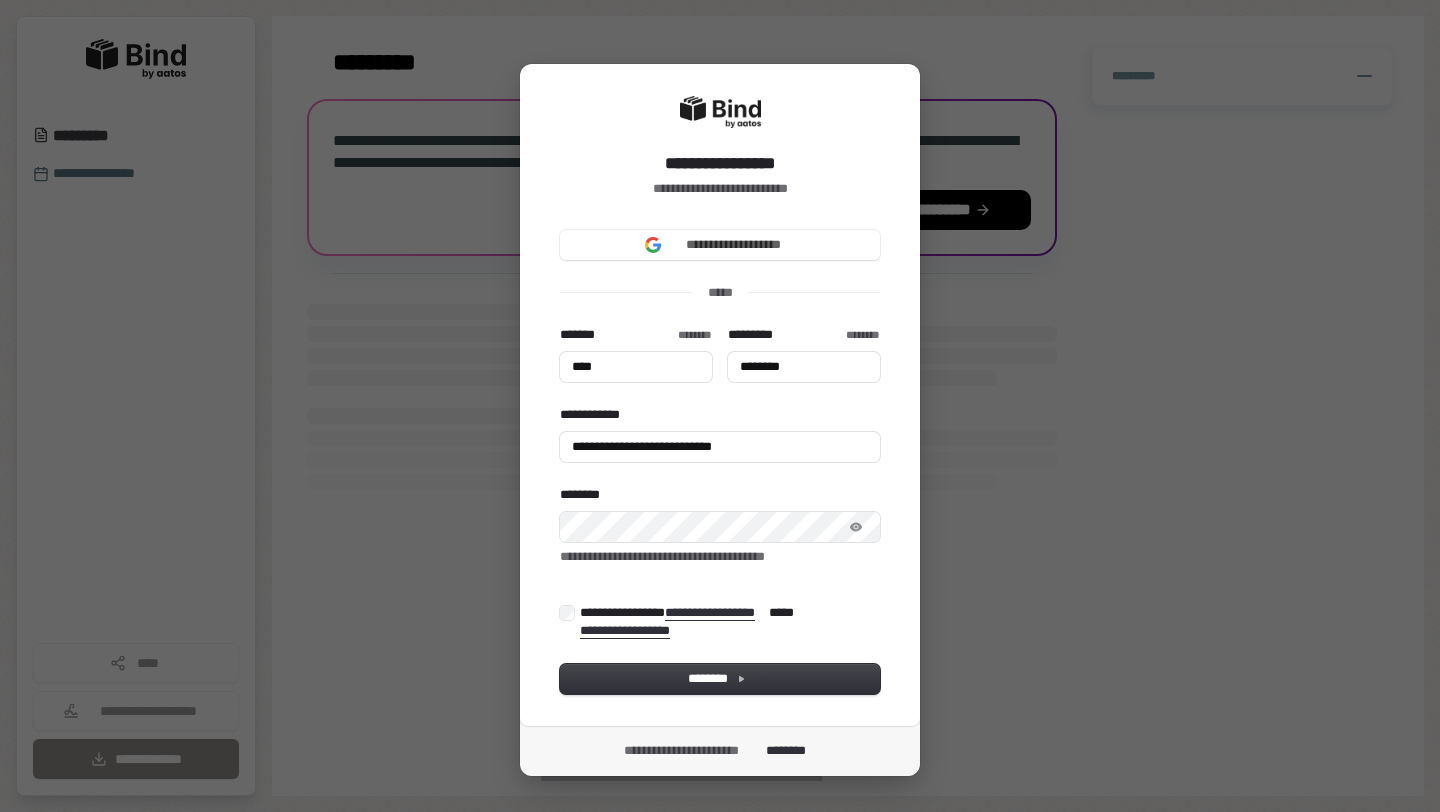 type on "****" 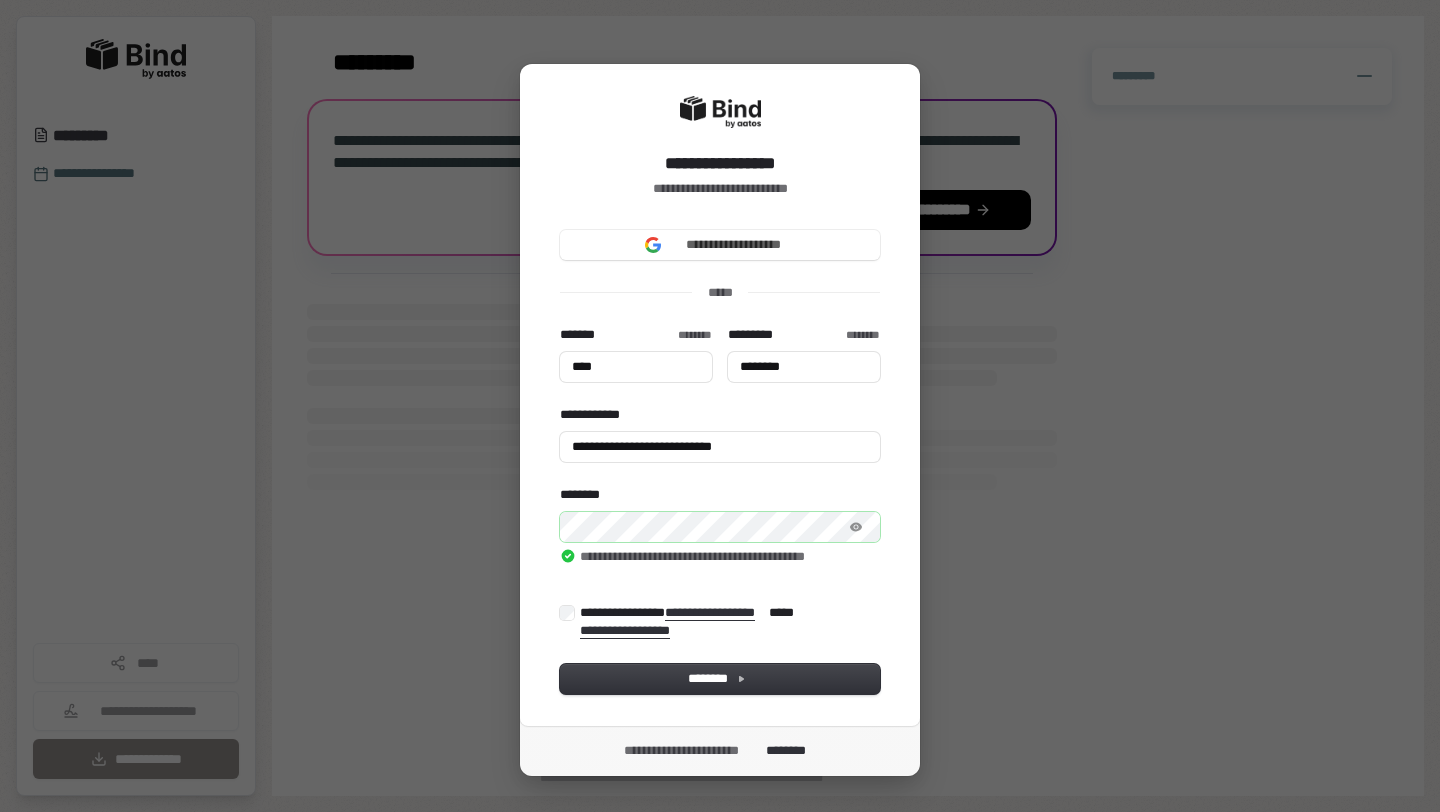 type on "****" 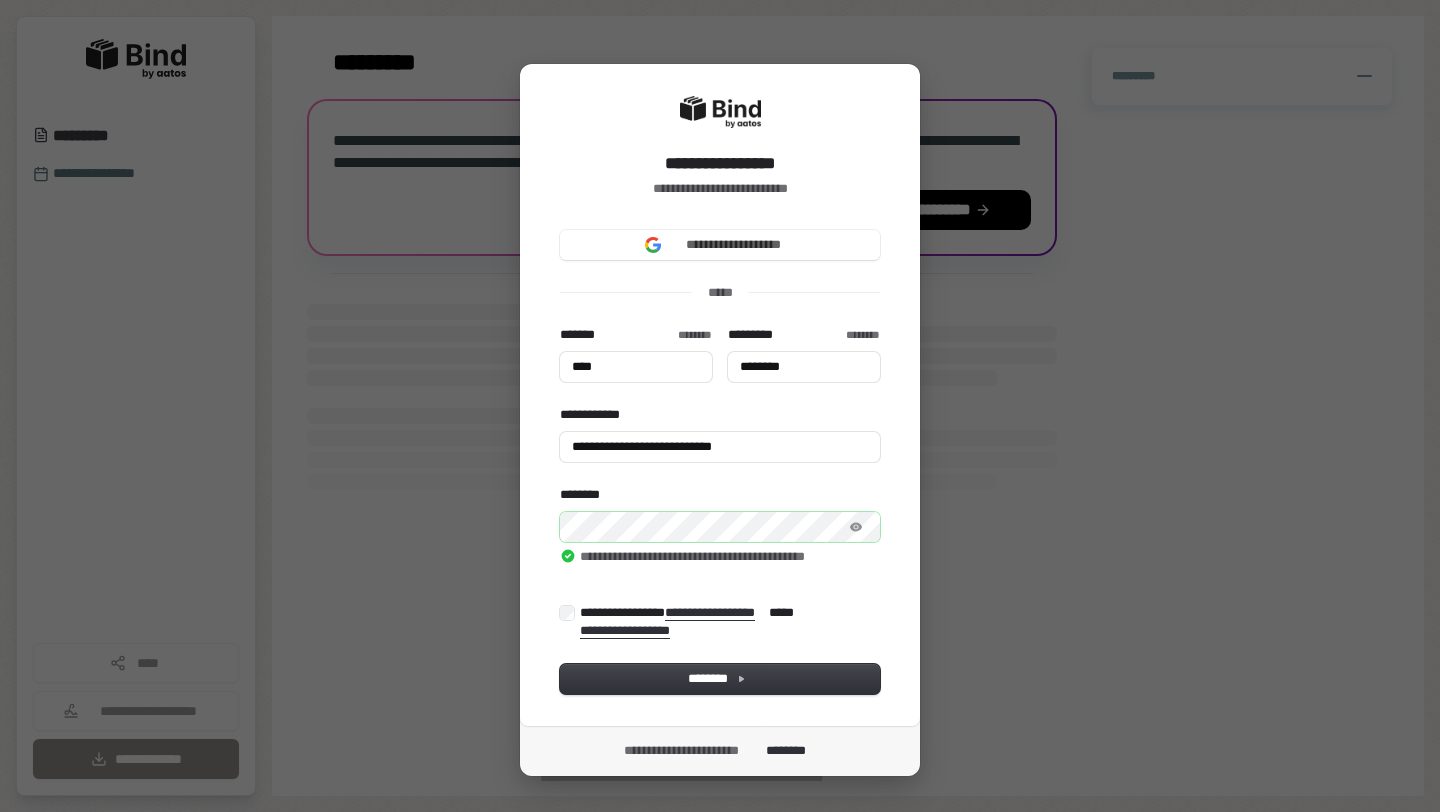 type on "****" 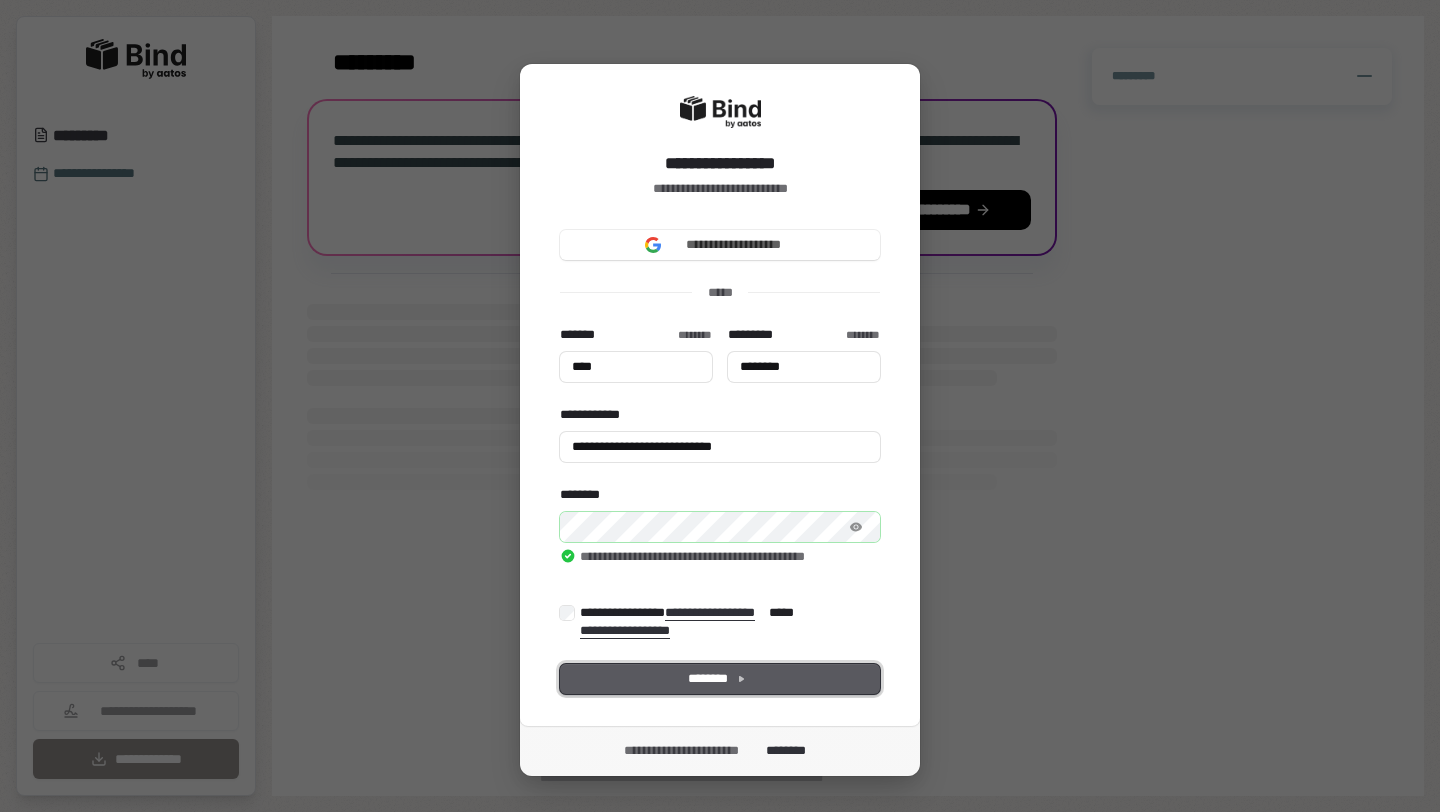 type on "****" 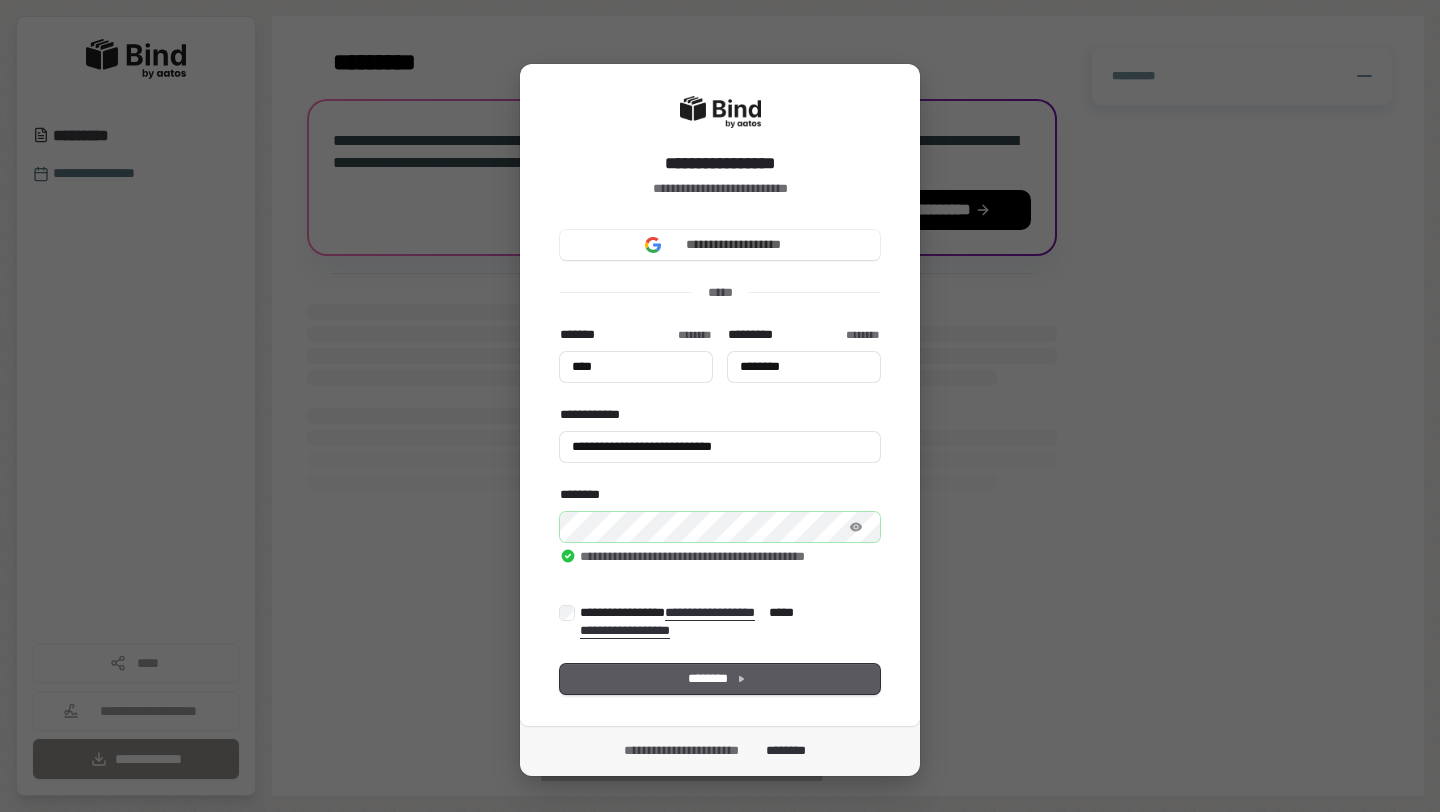 type on "****" 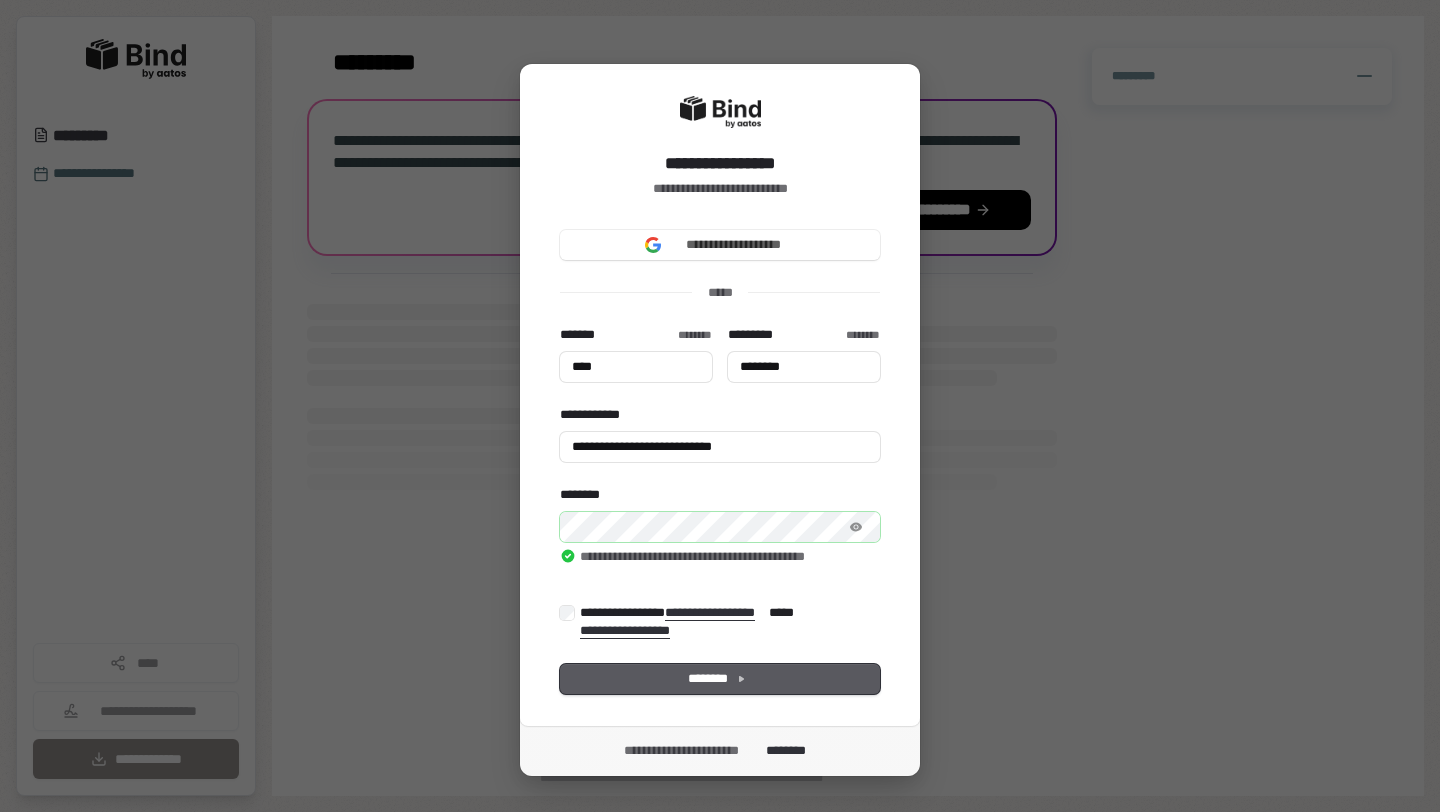 type on "********" 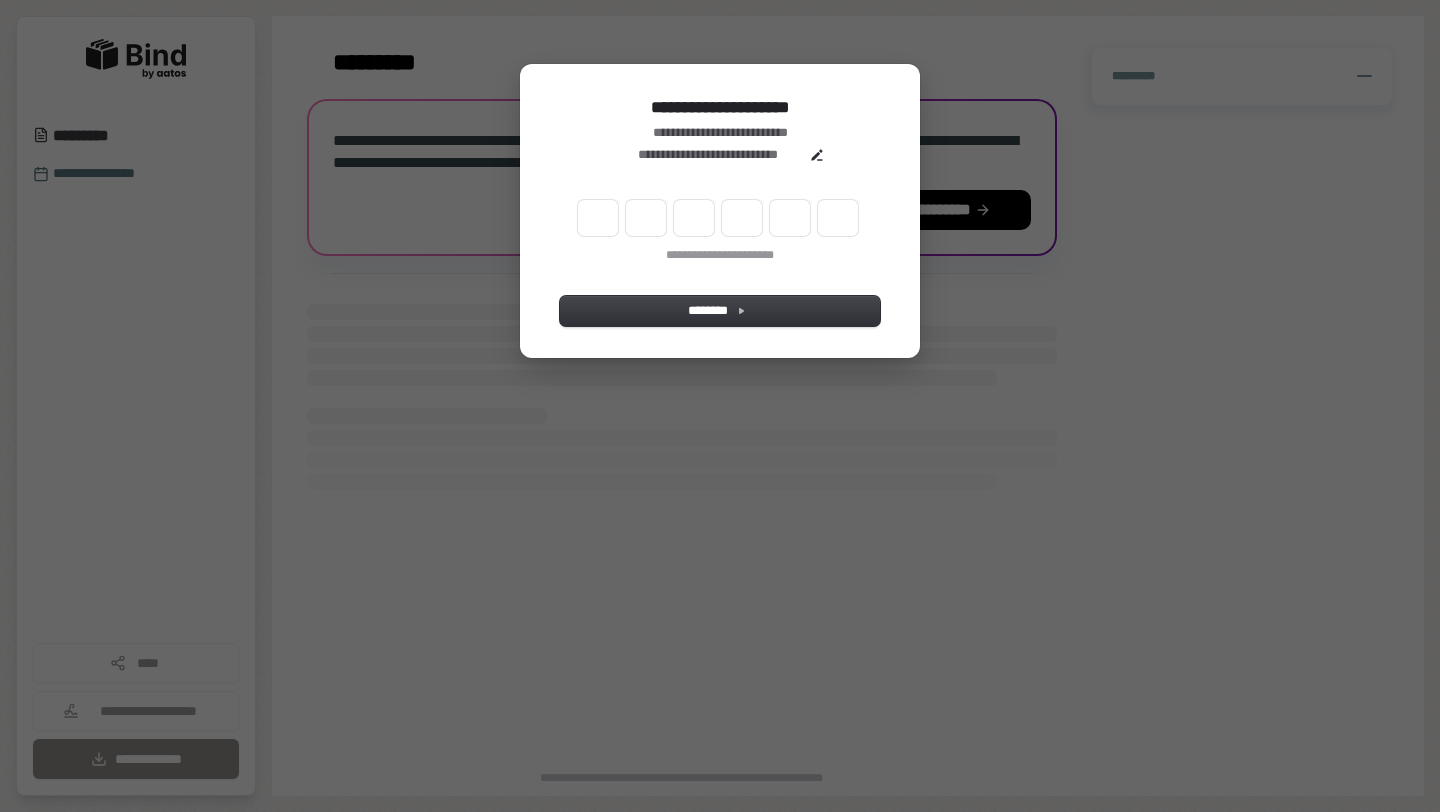 type on "*" 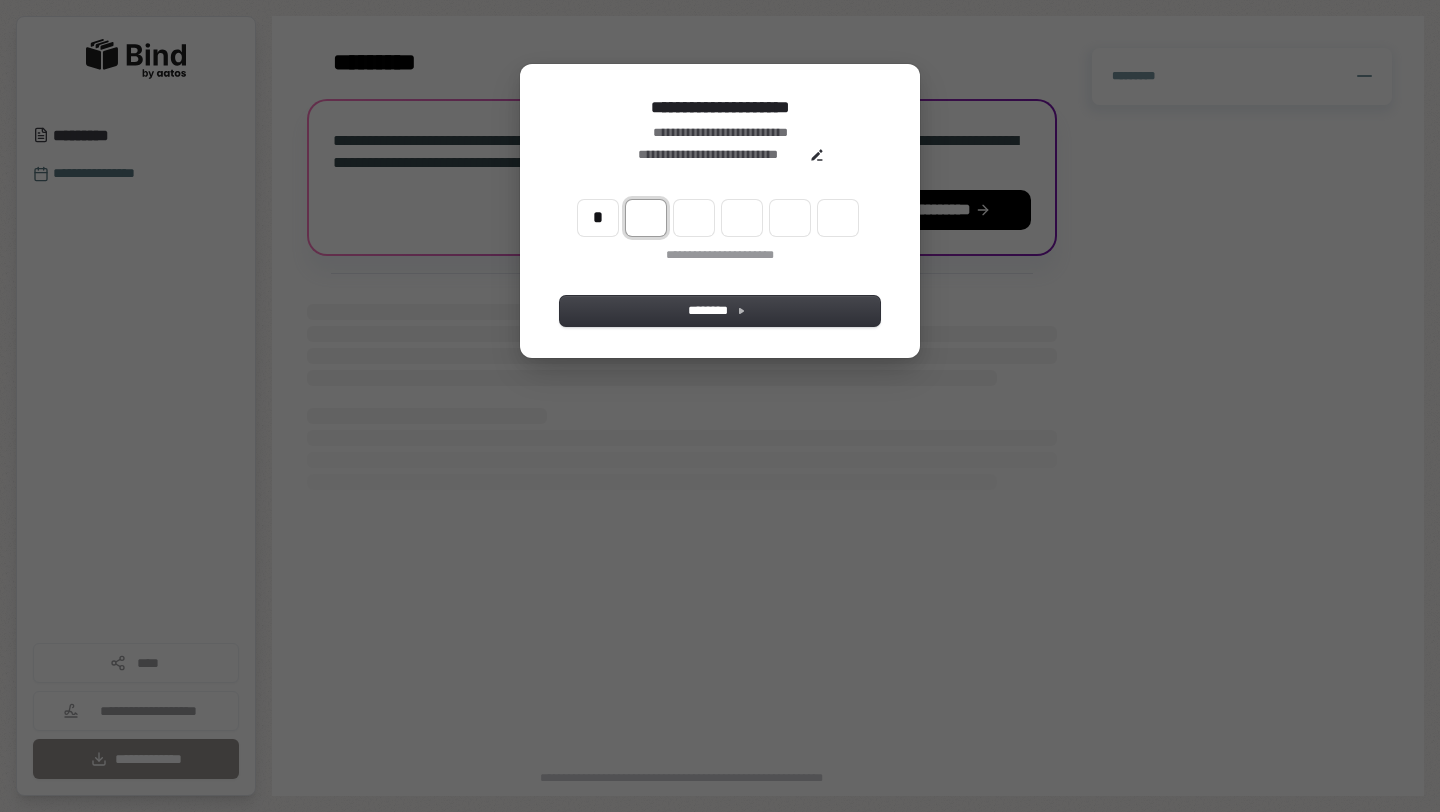 type on "*" 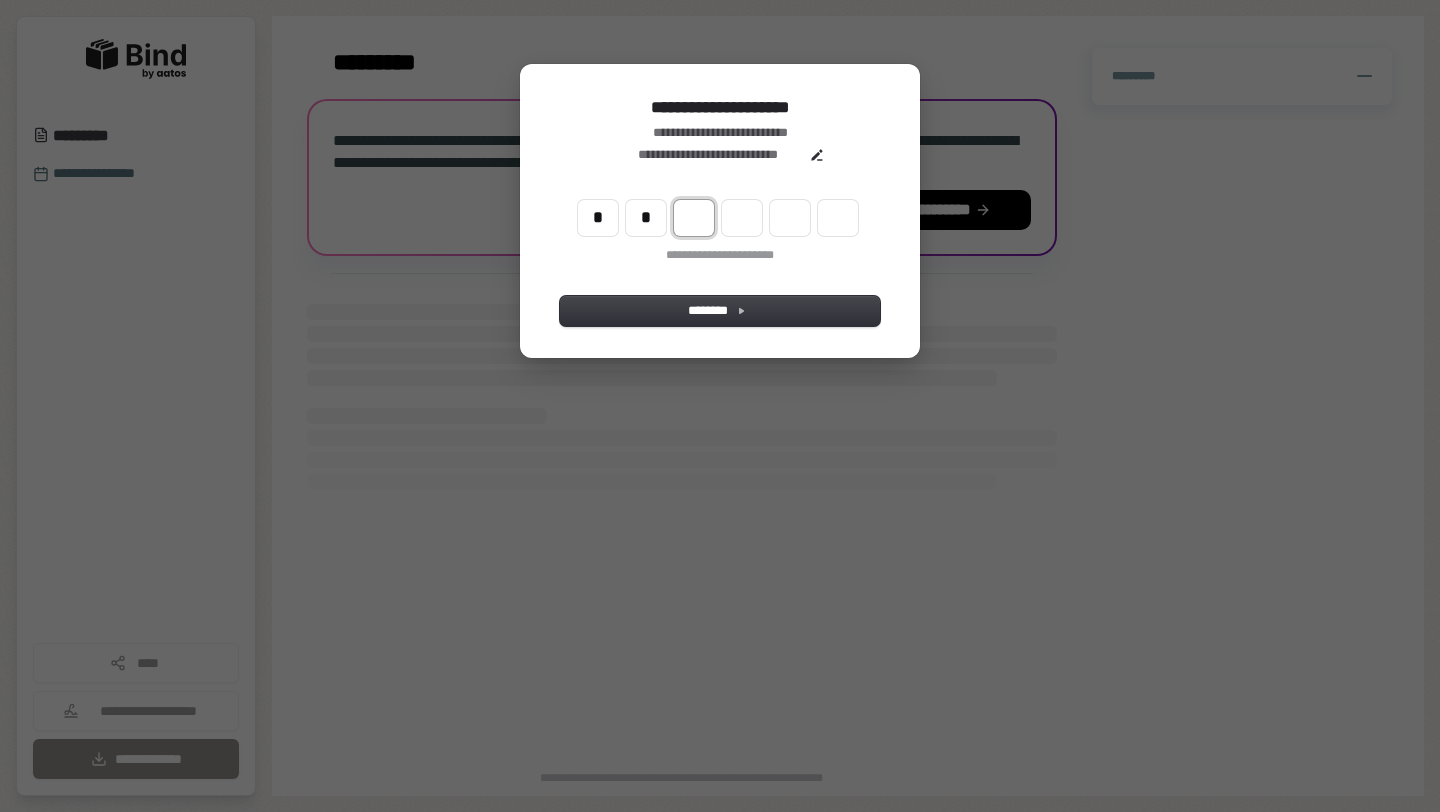 type on "**" 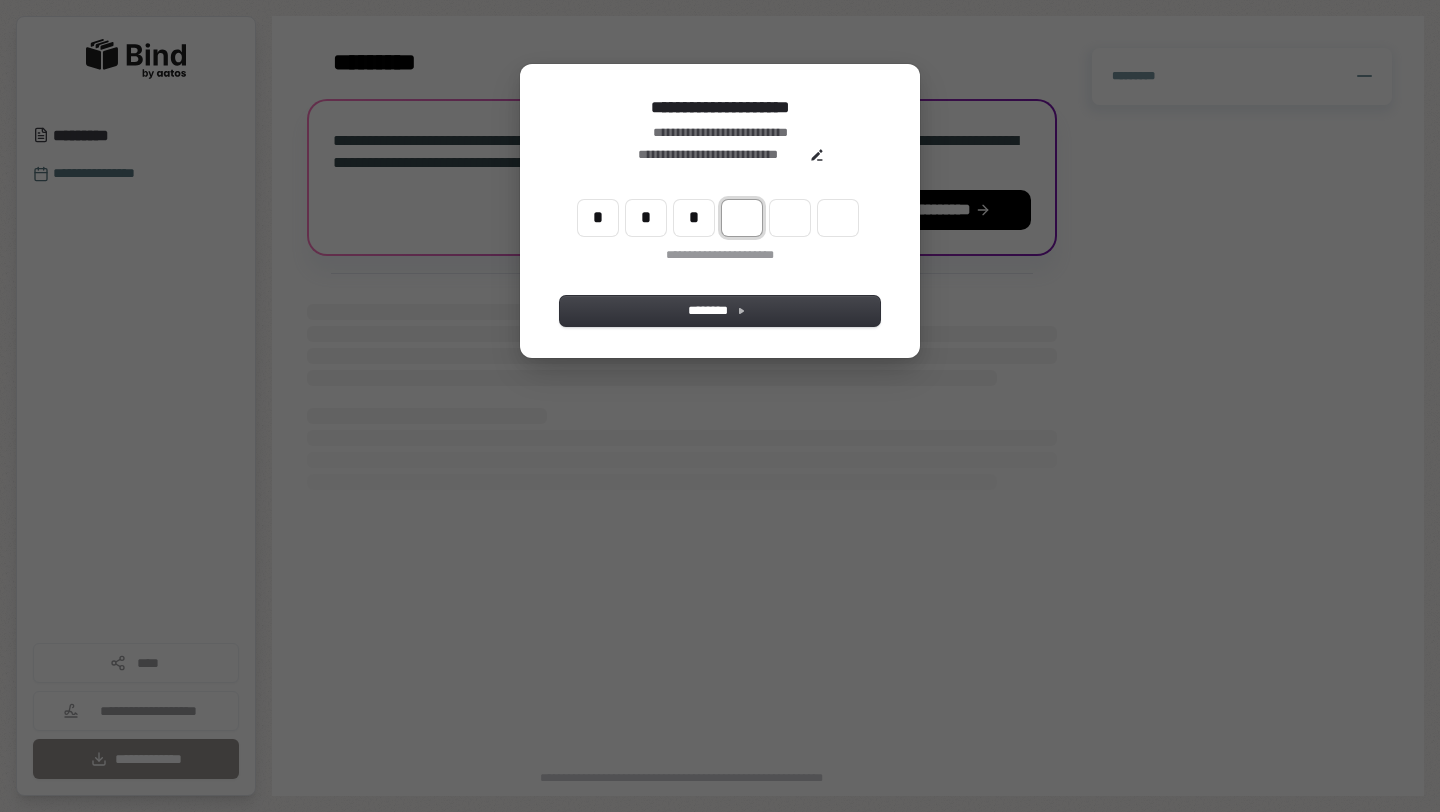 type on "***" 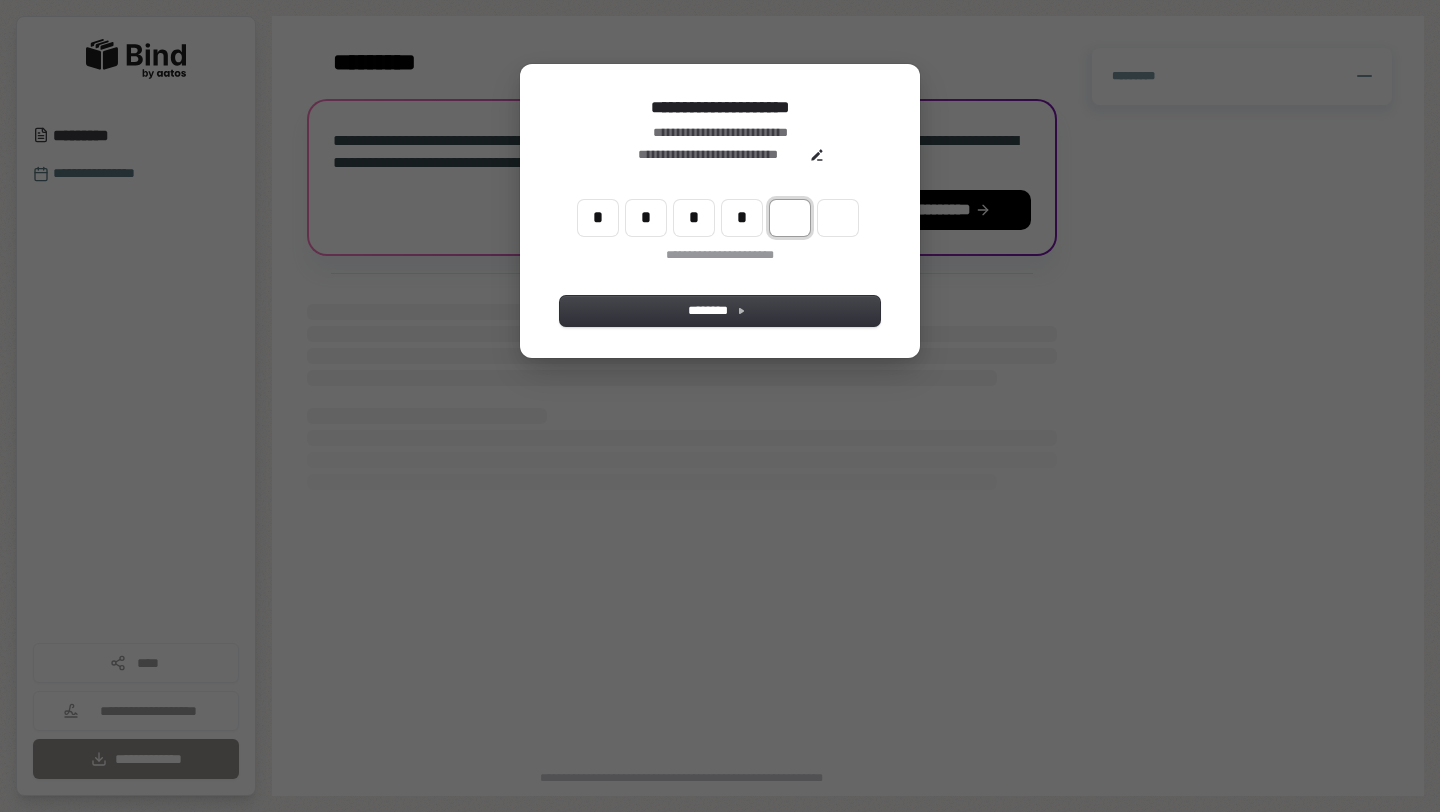 type on "****" 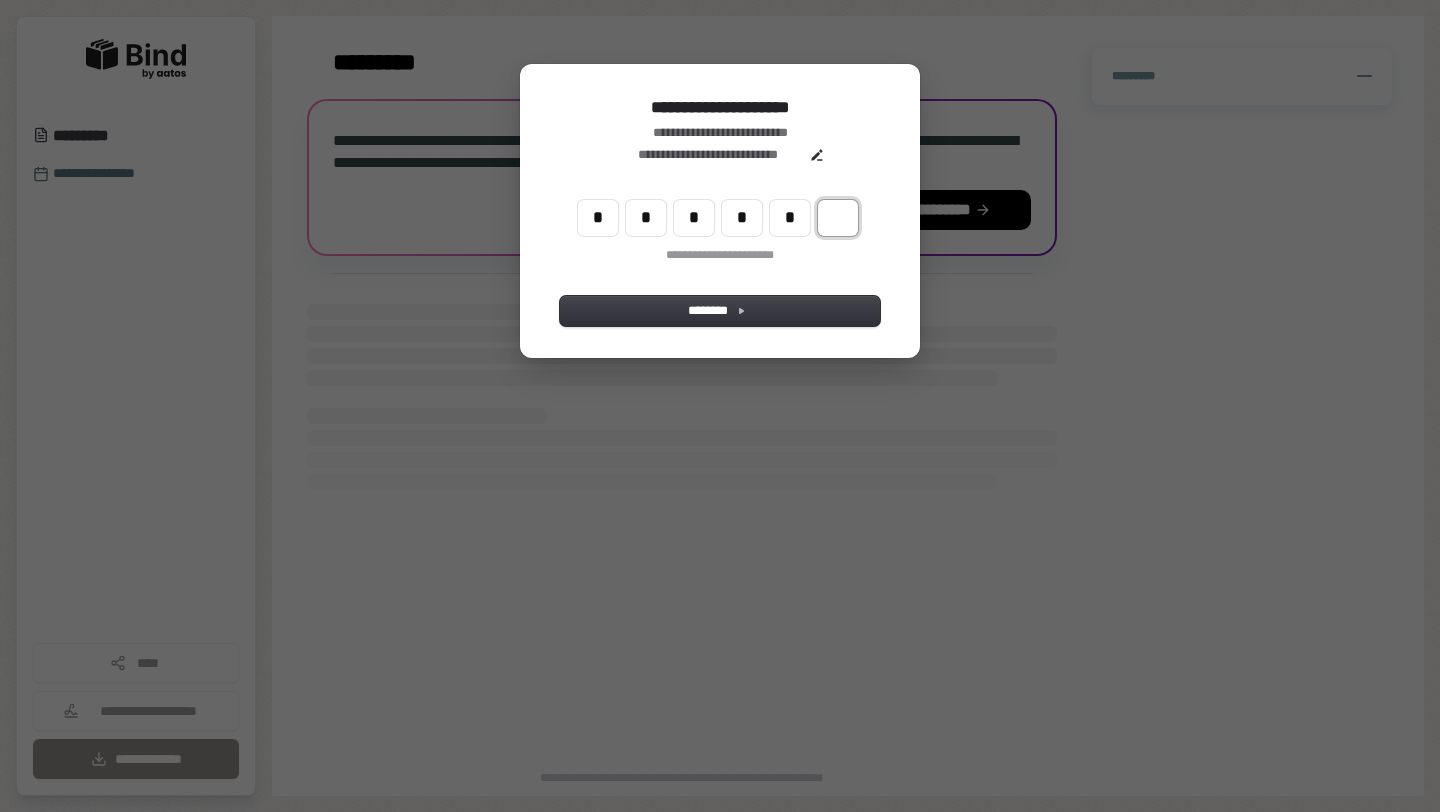 type on "******" 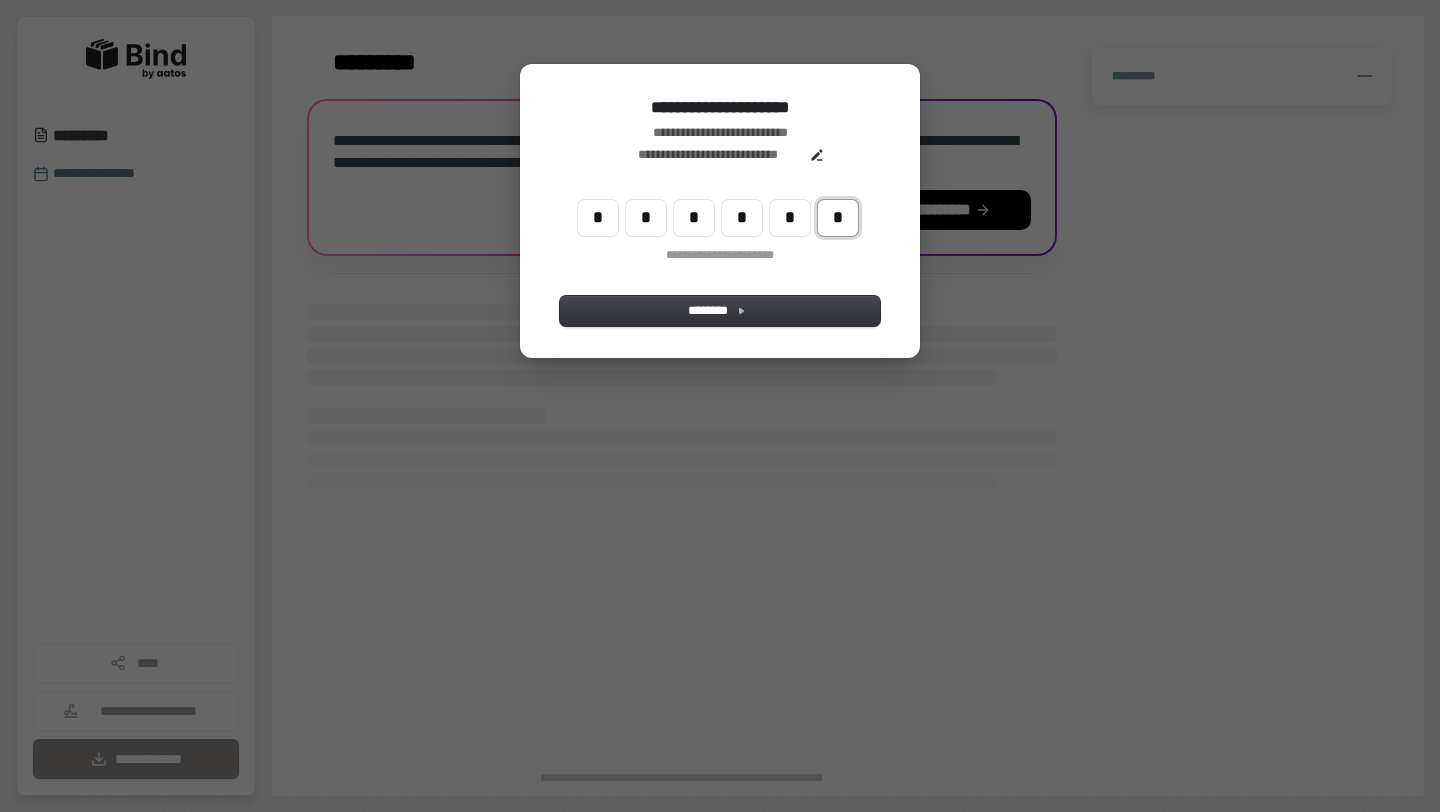 type on "*" 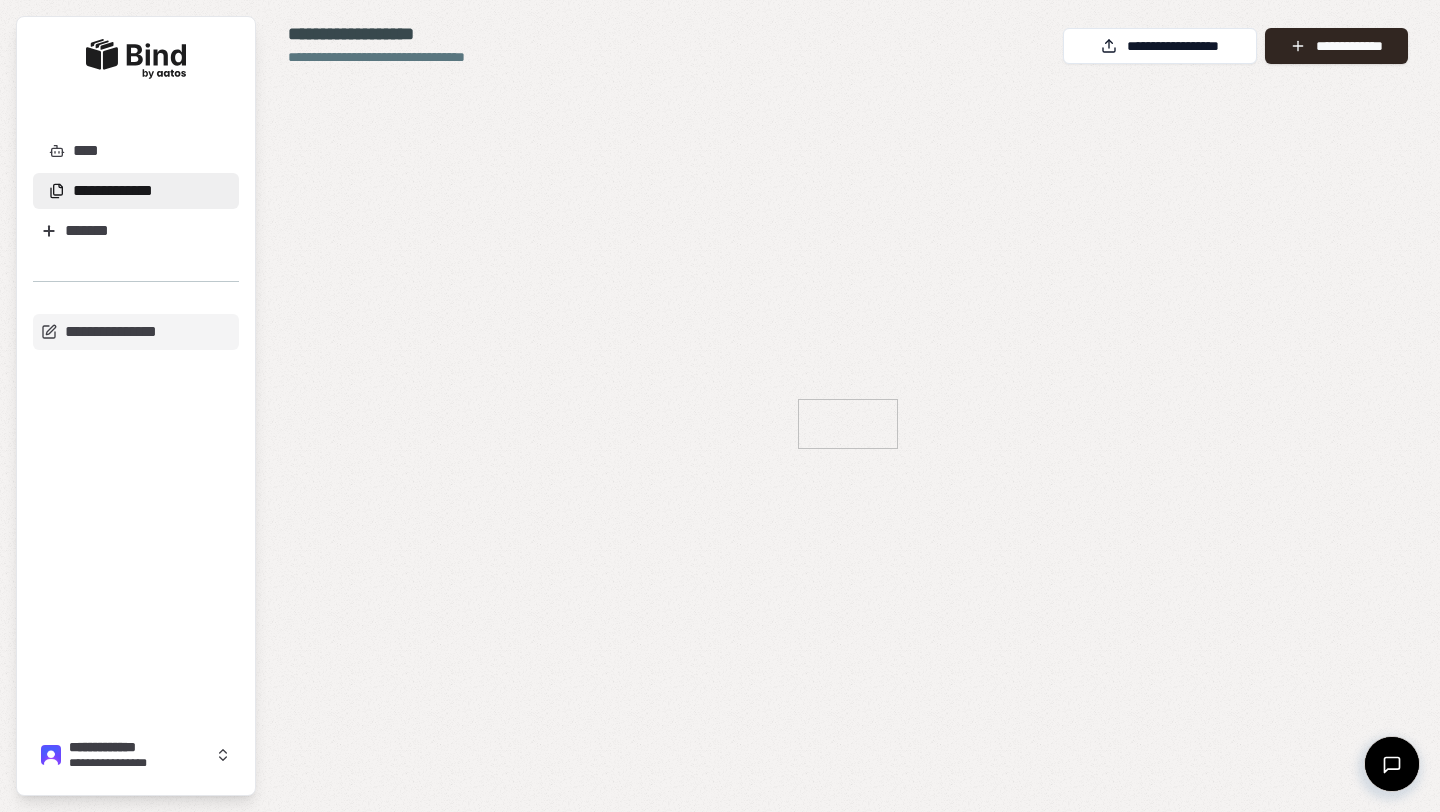 scroll, scrollTop: 0, scrollLeft: 0, axis: both 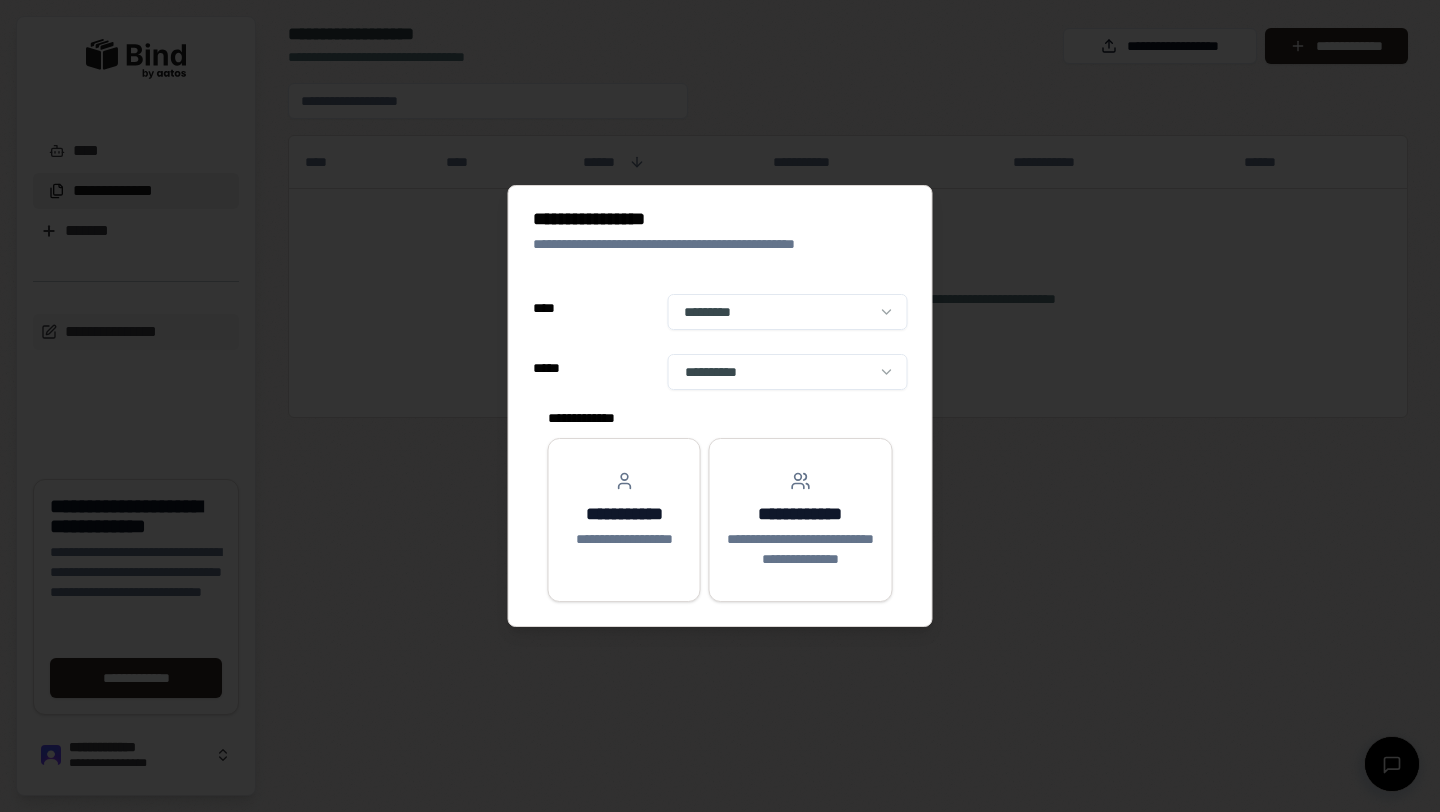 select on "**" 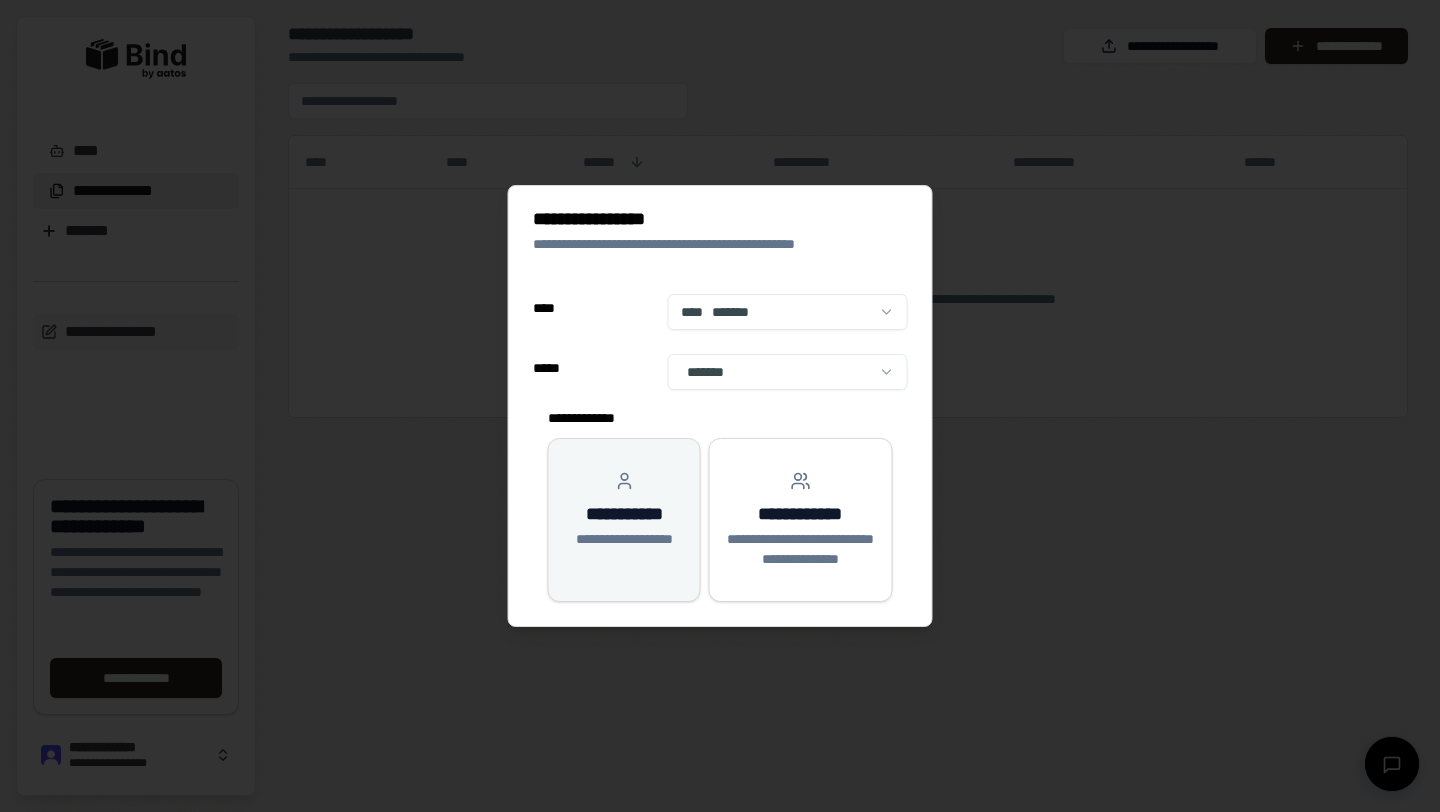 click on "**********" at bounding box center [624, 514] 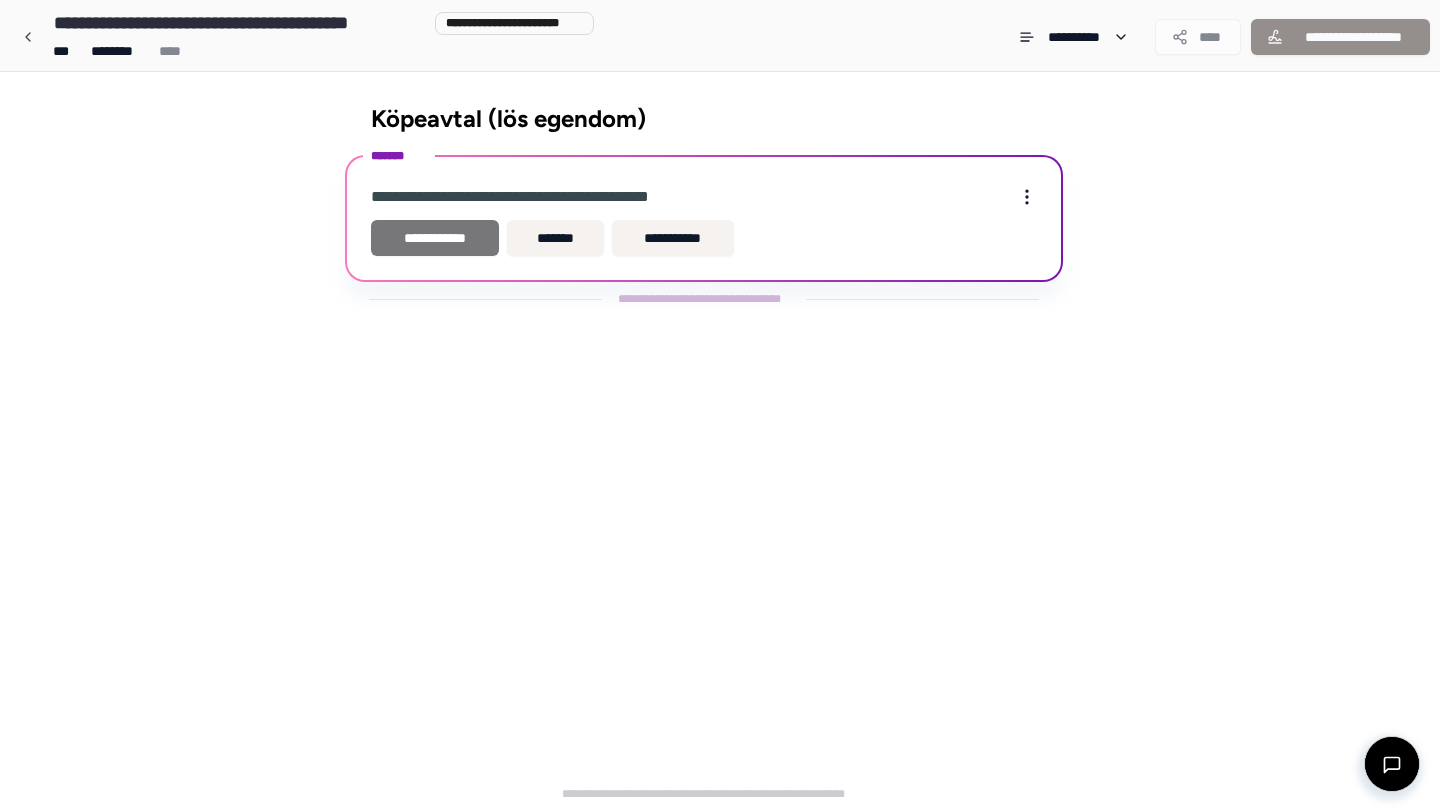 click on "**********" at bounding box center [435, 238] 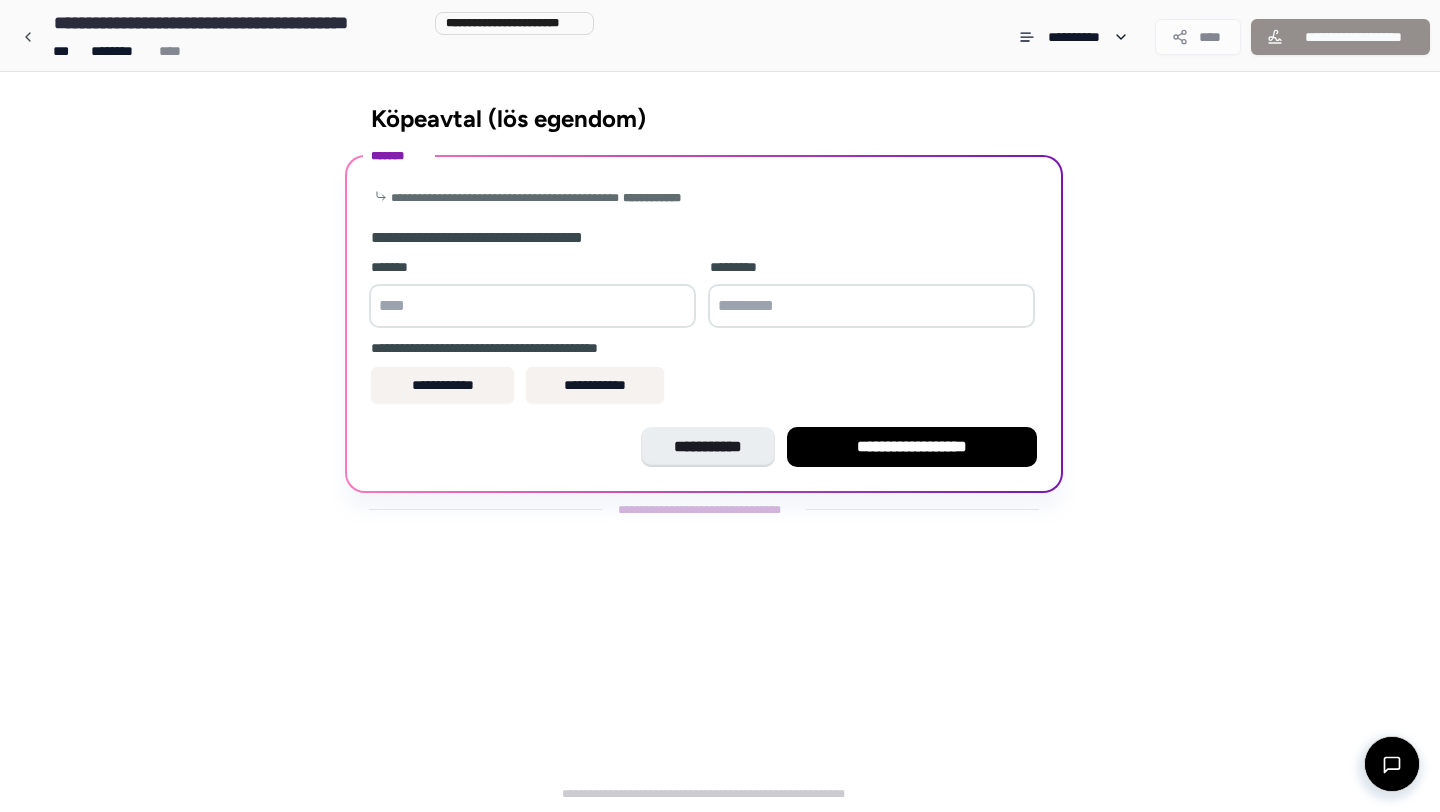 click at bounding box center [532, 306] 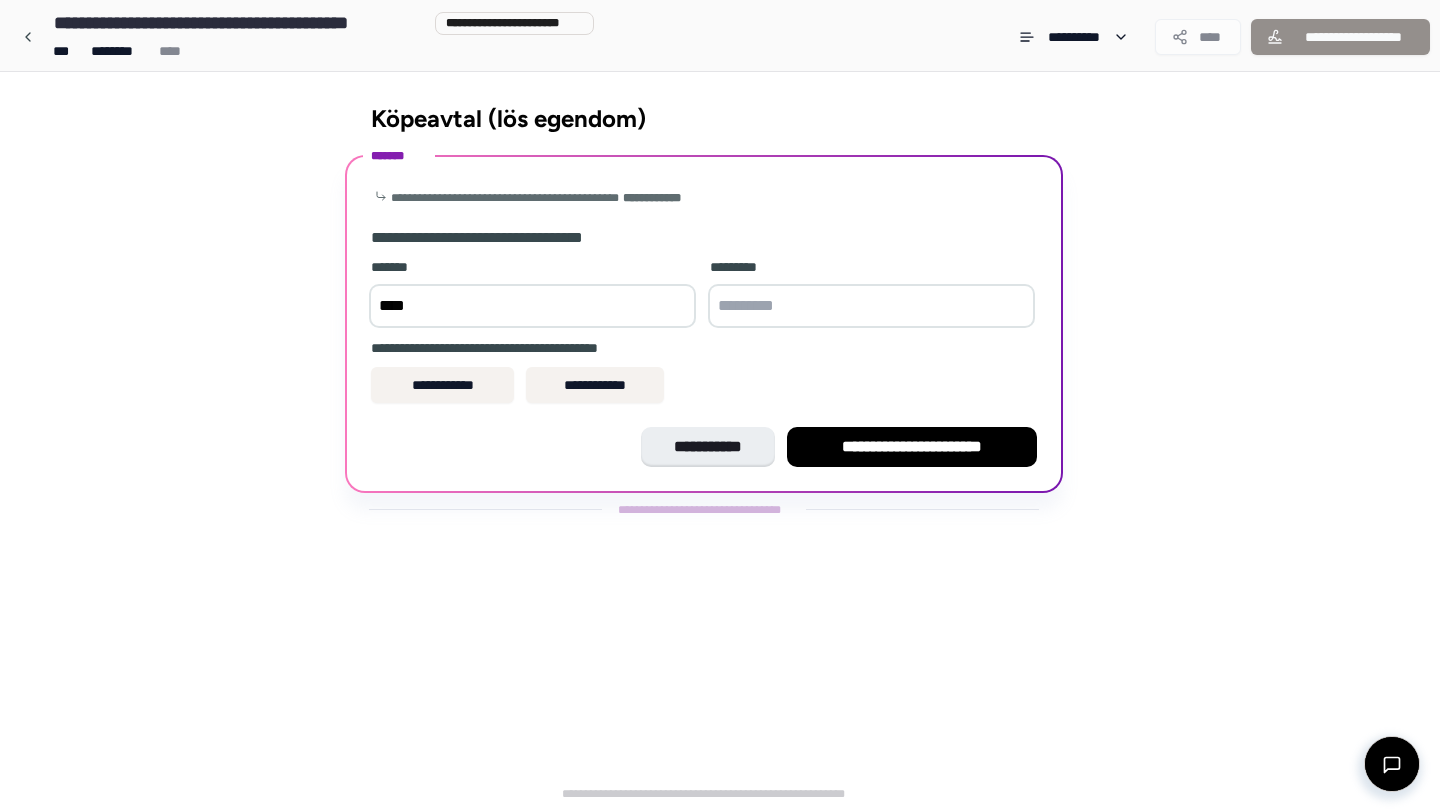 type on "****" 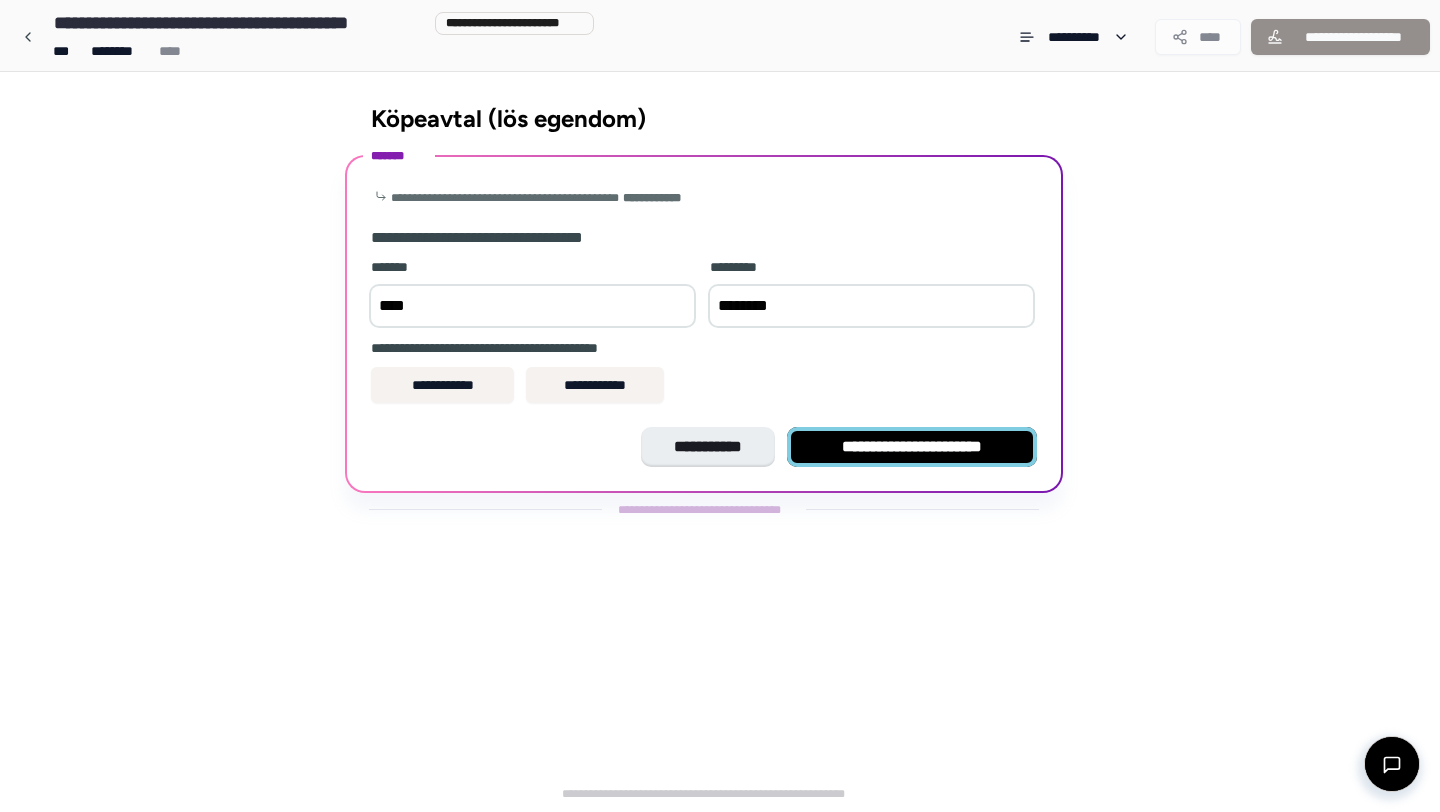 type on "********" 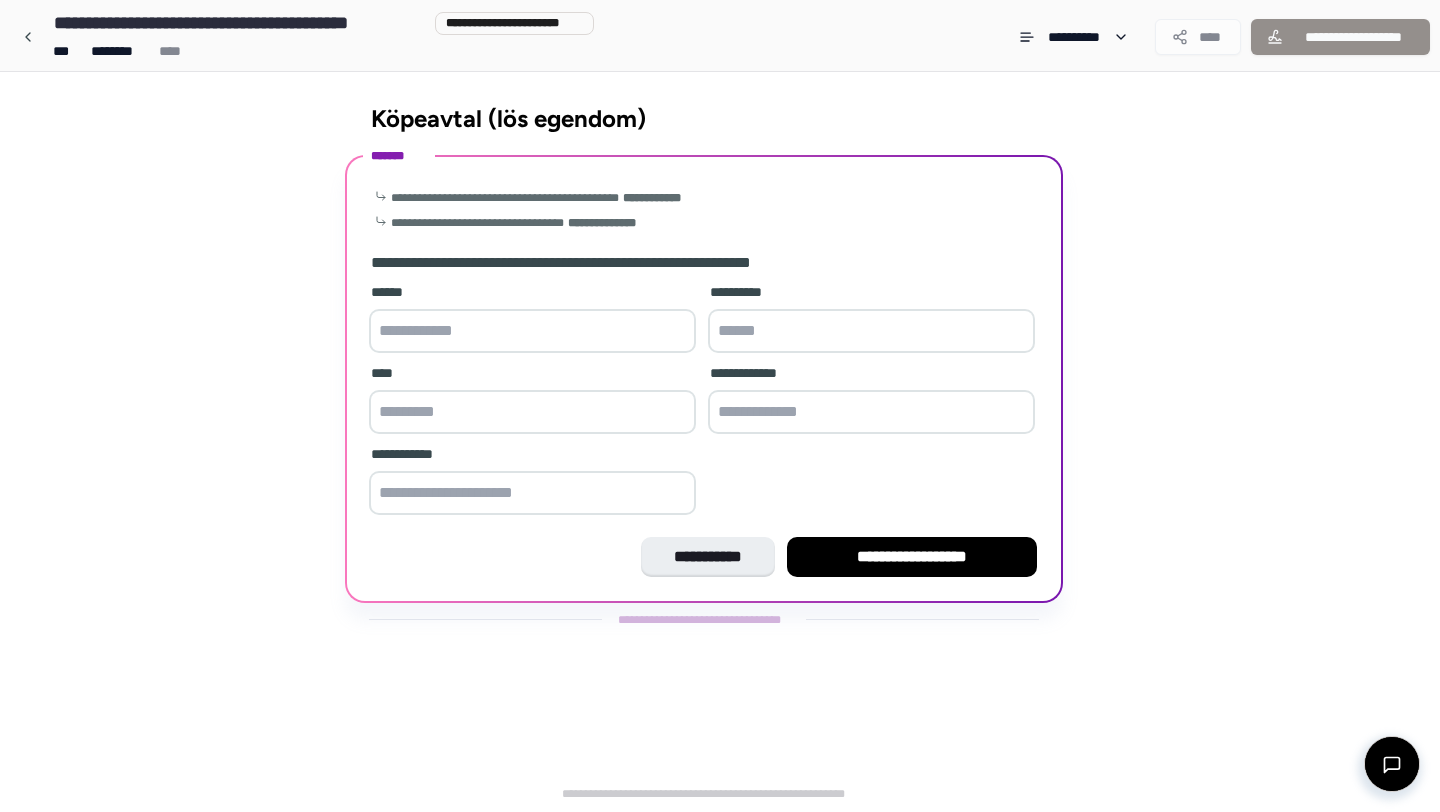 click at bounding box center [532, 331] 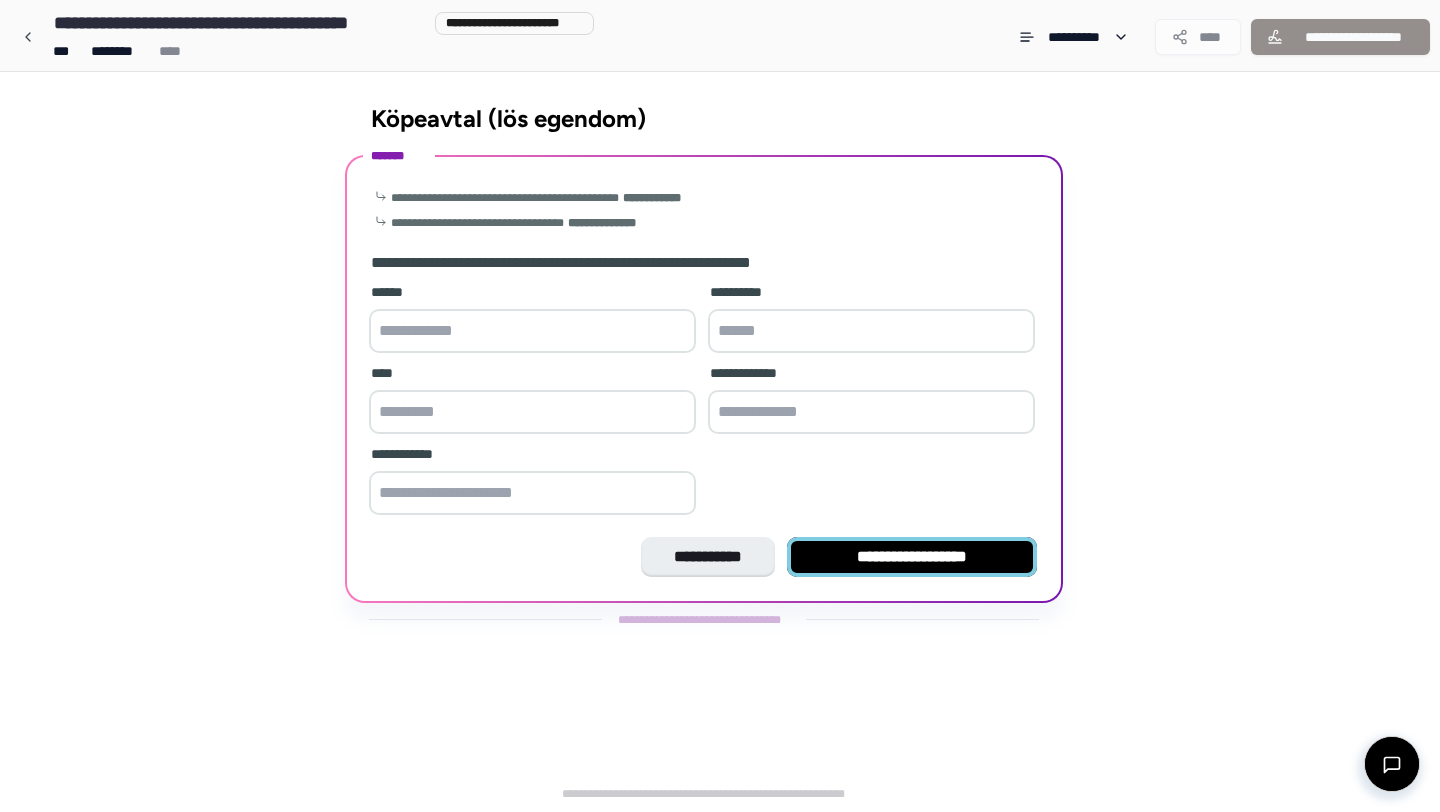 click on "**********" at bounding box center (912, 557) 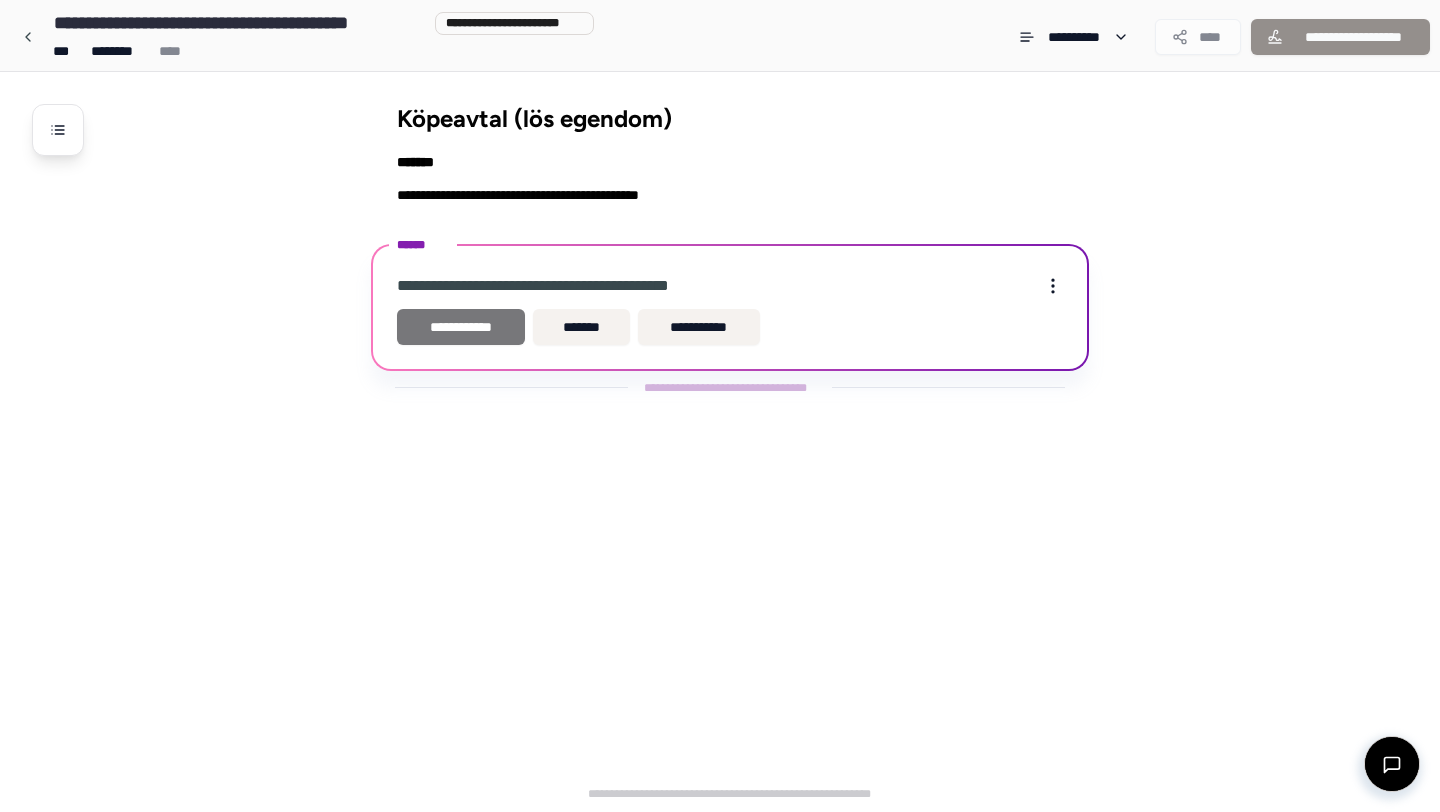 click on "**********" at bounding box center [461, 327] 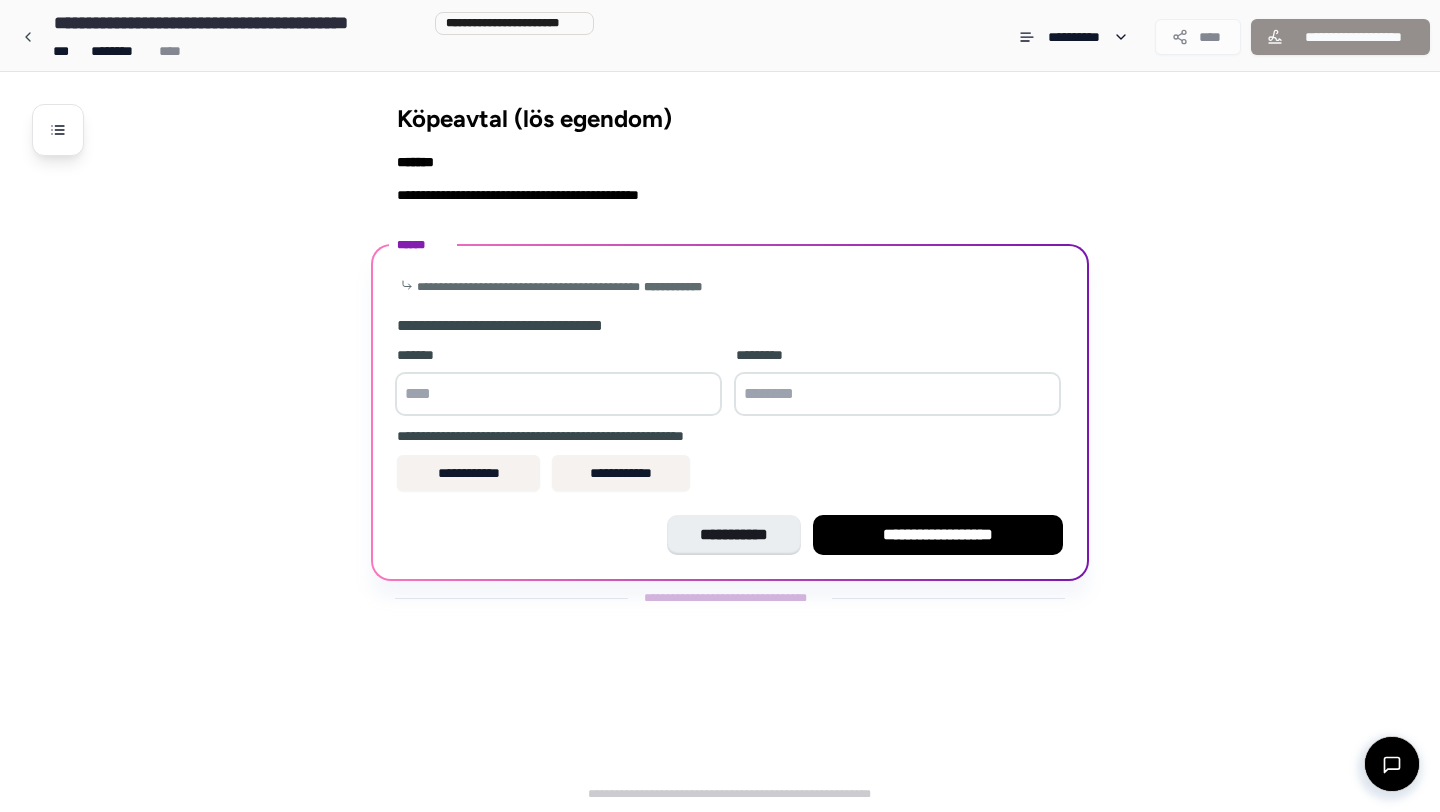 click at bounding box center [558, 394] 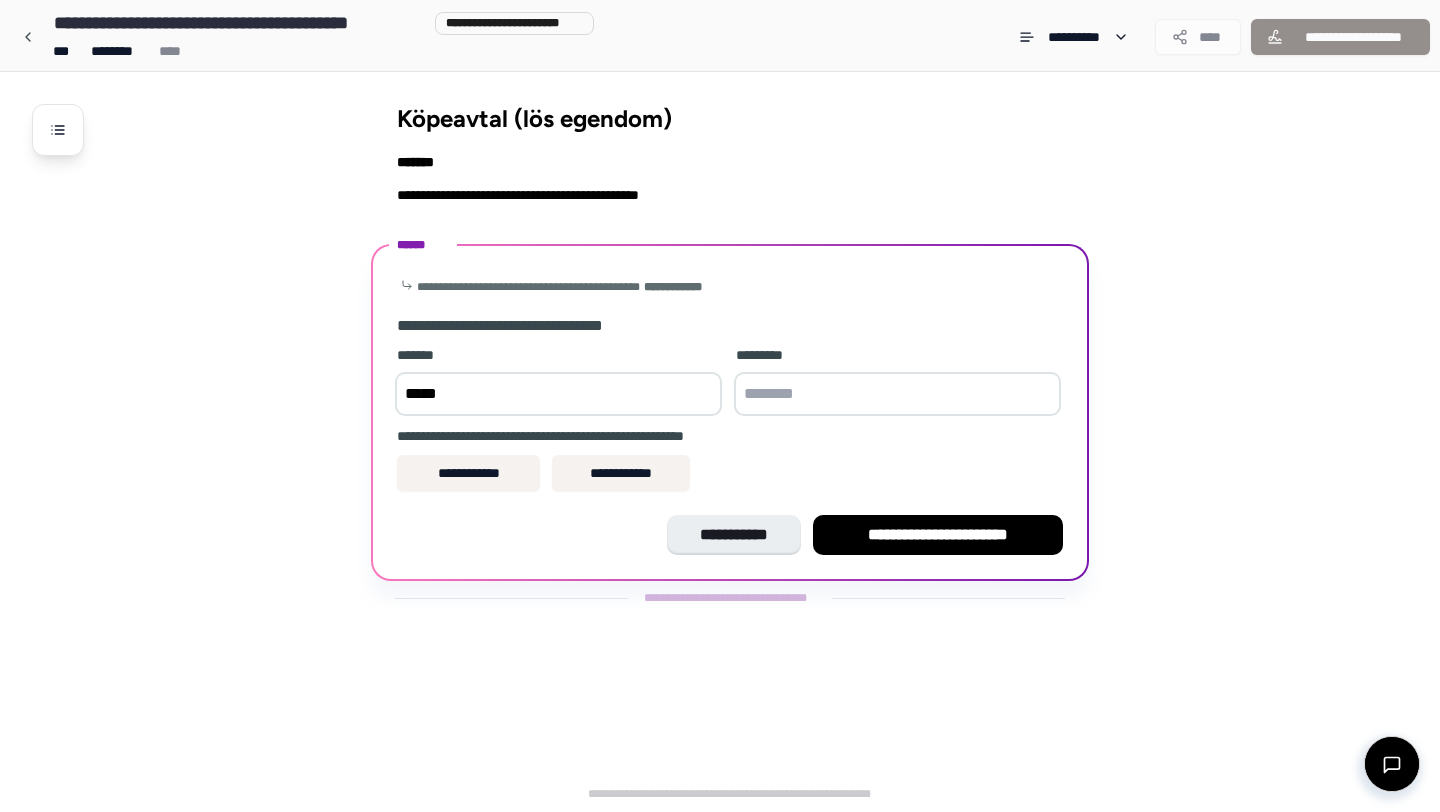 type on "*****" 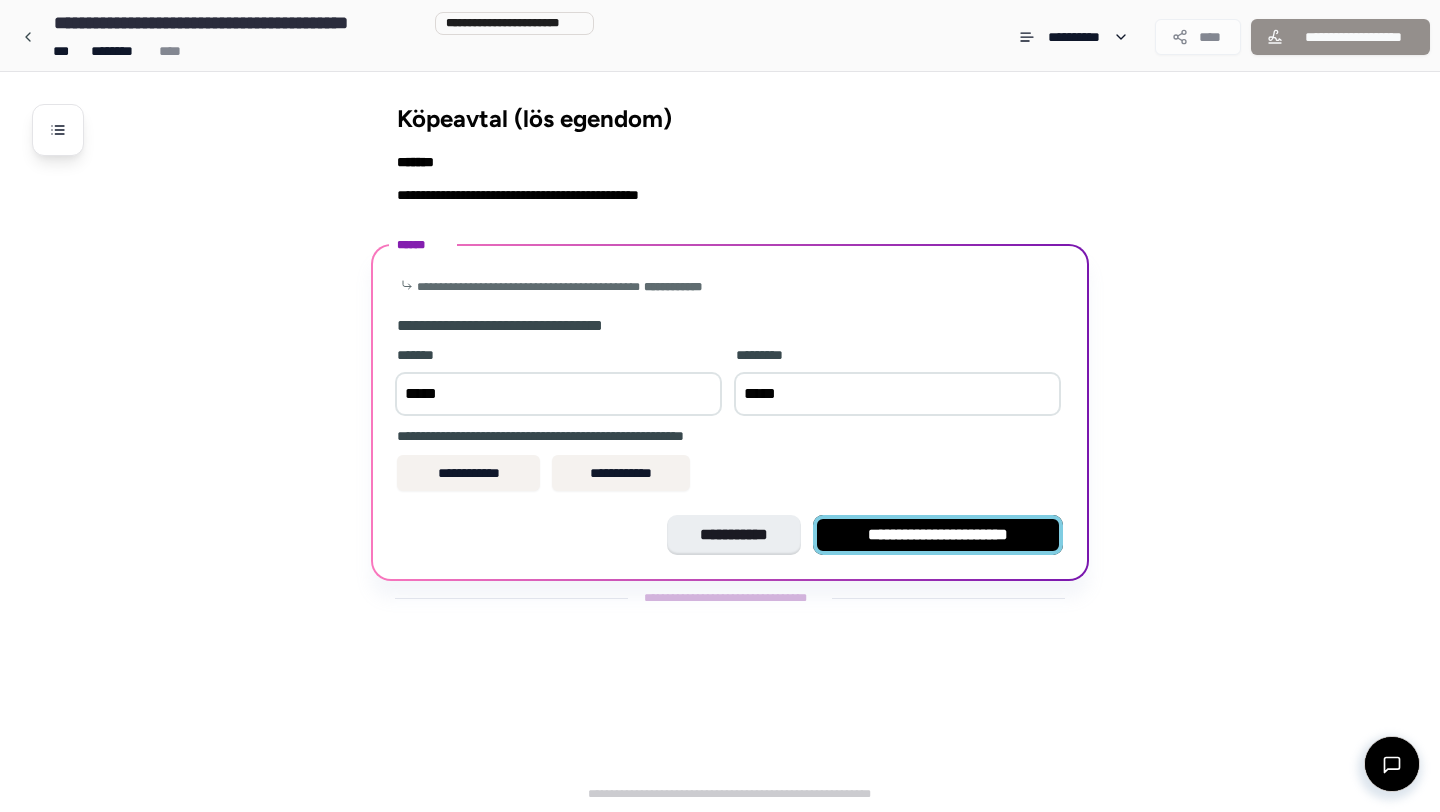 type on "*****" 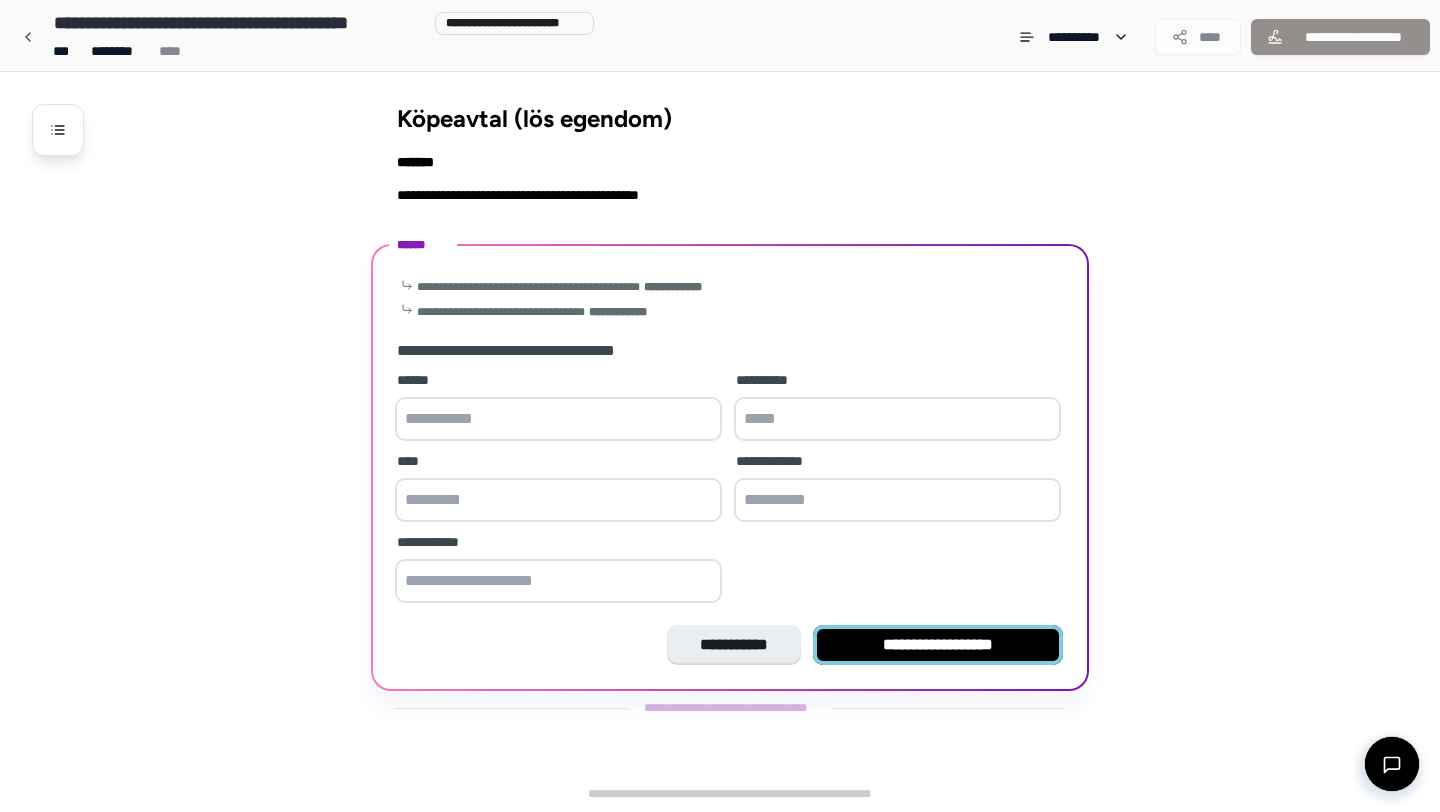 click on "**********" at bounding box center (938, 645) 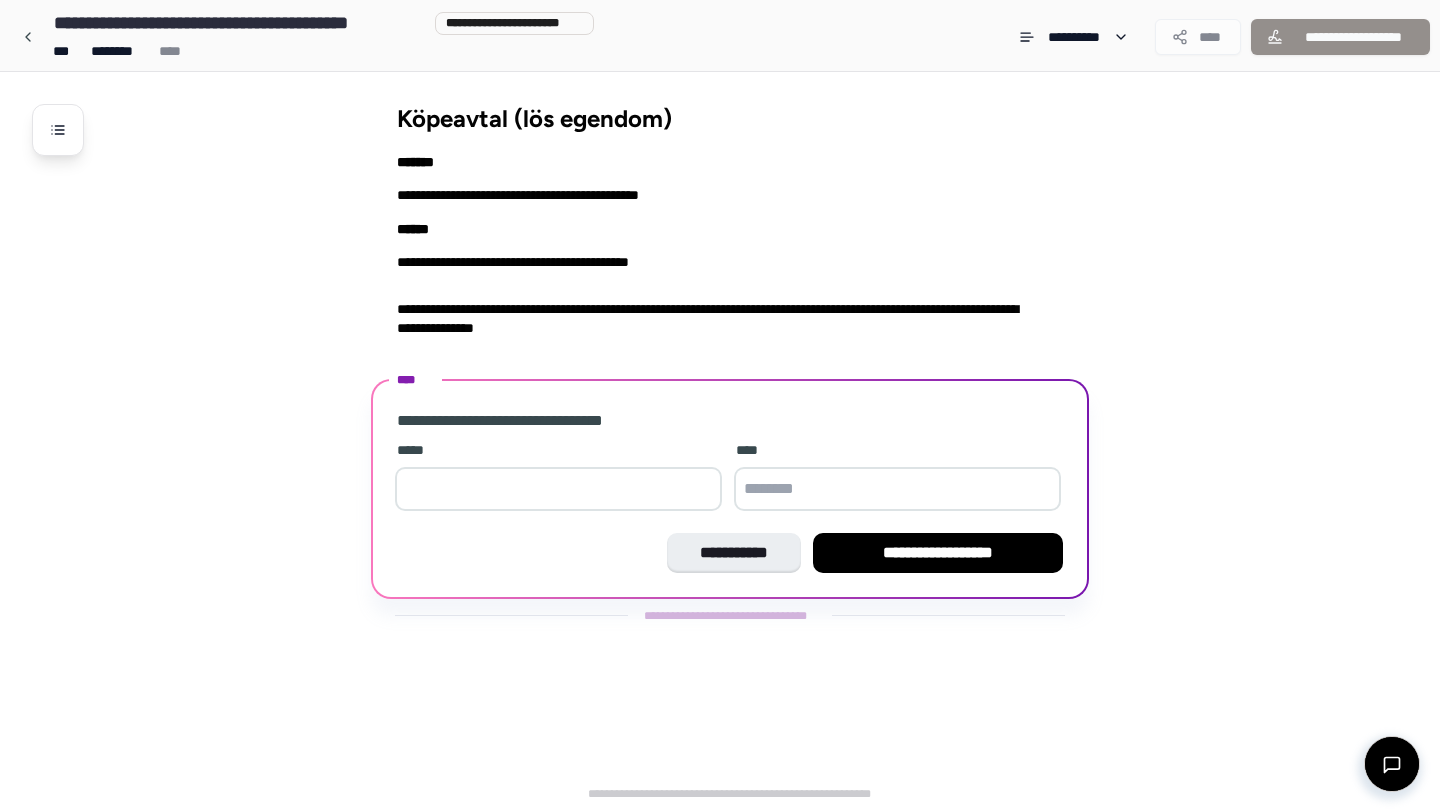 click at bounding box center [558, 489] 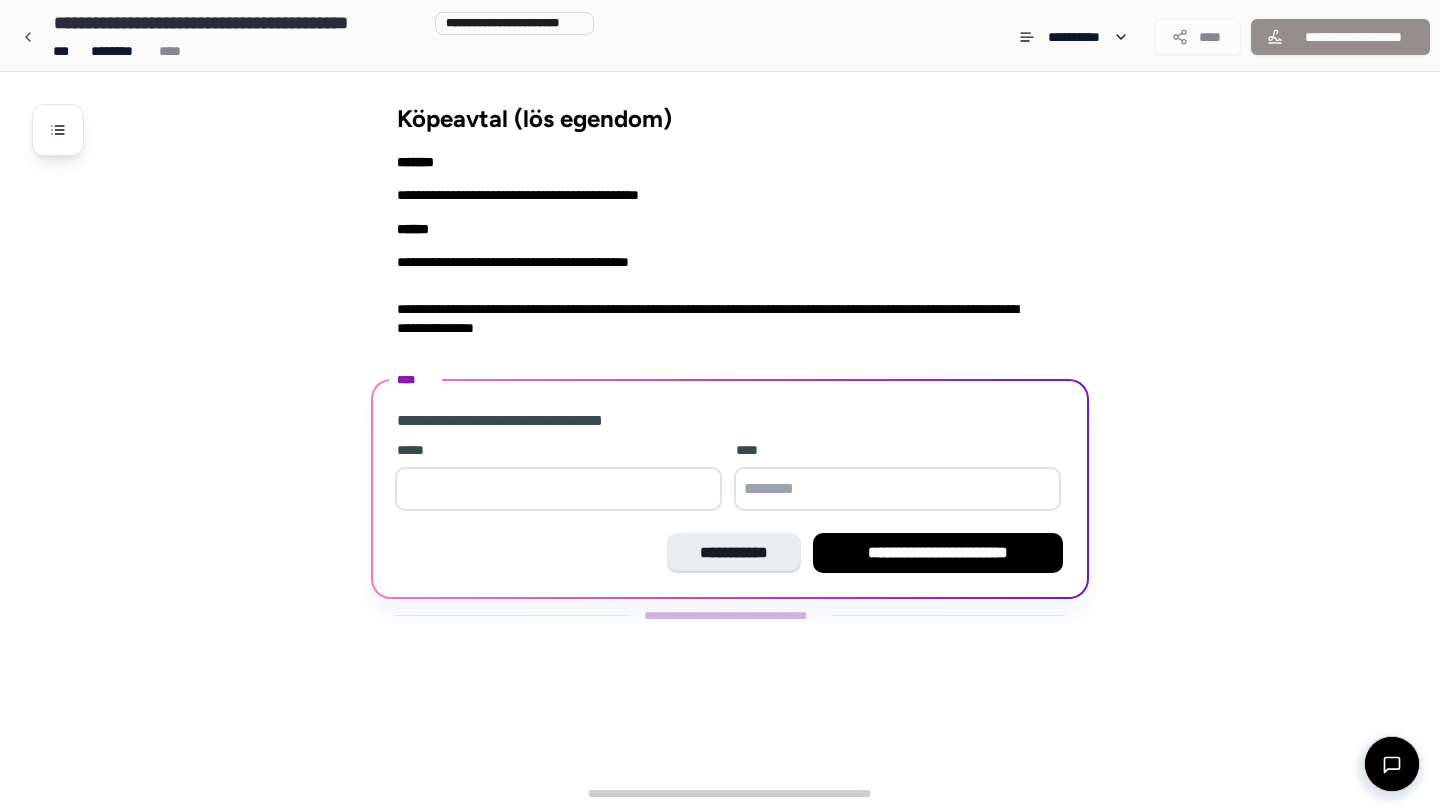 type on "*" 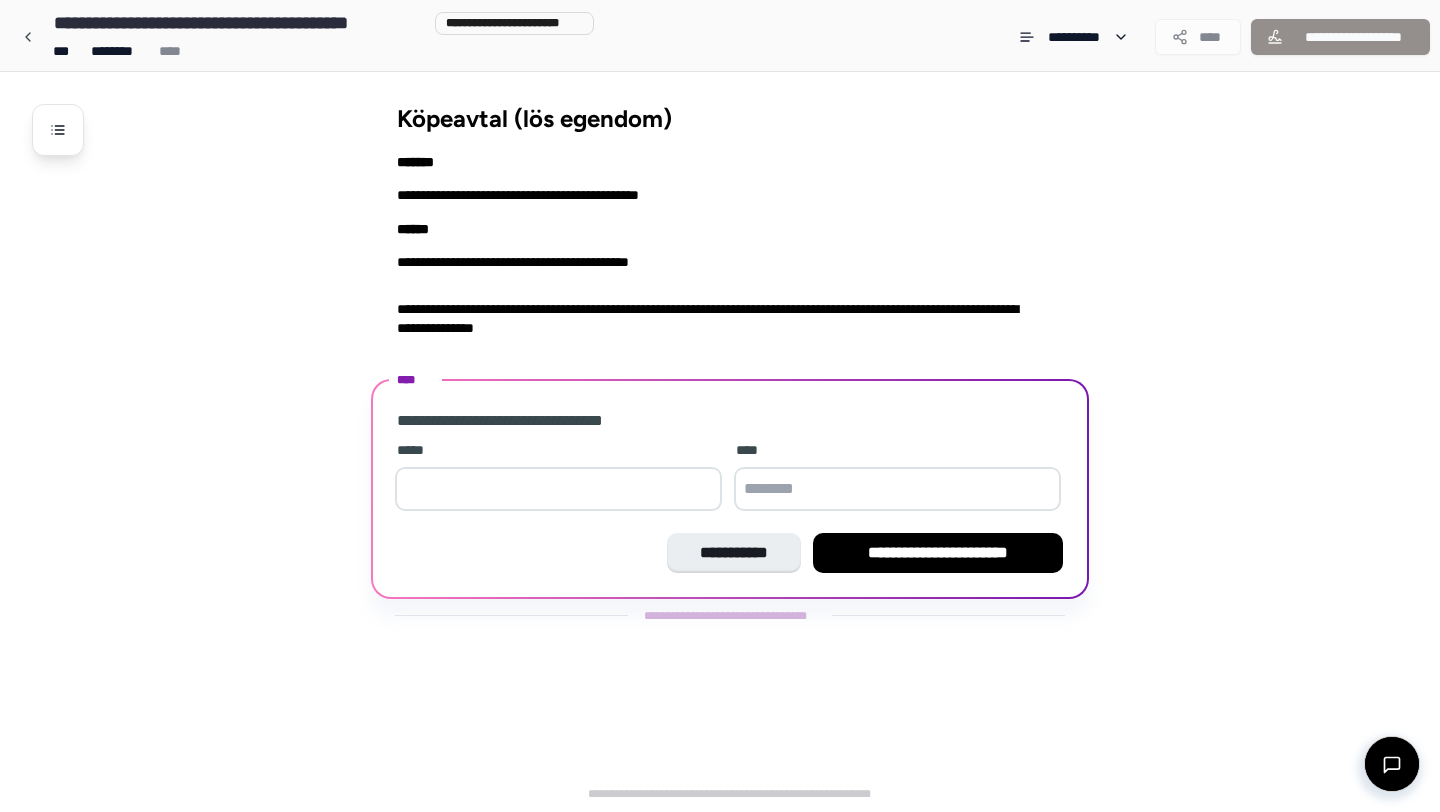 click at bounding box center [897, 489] 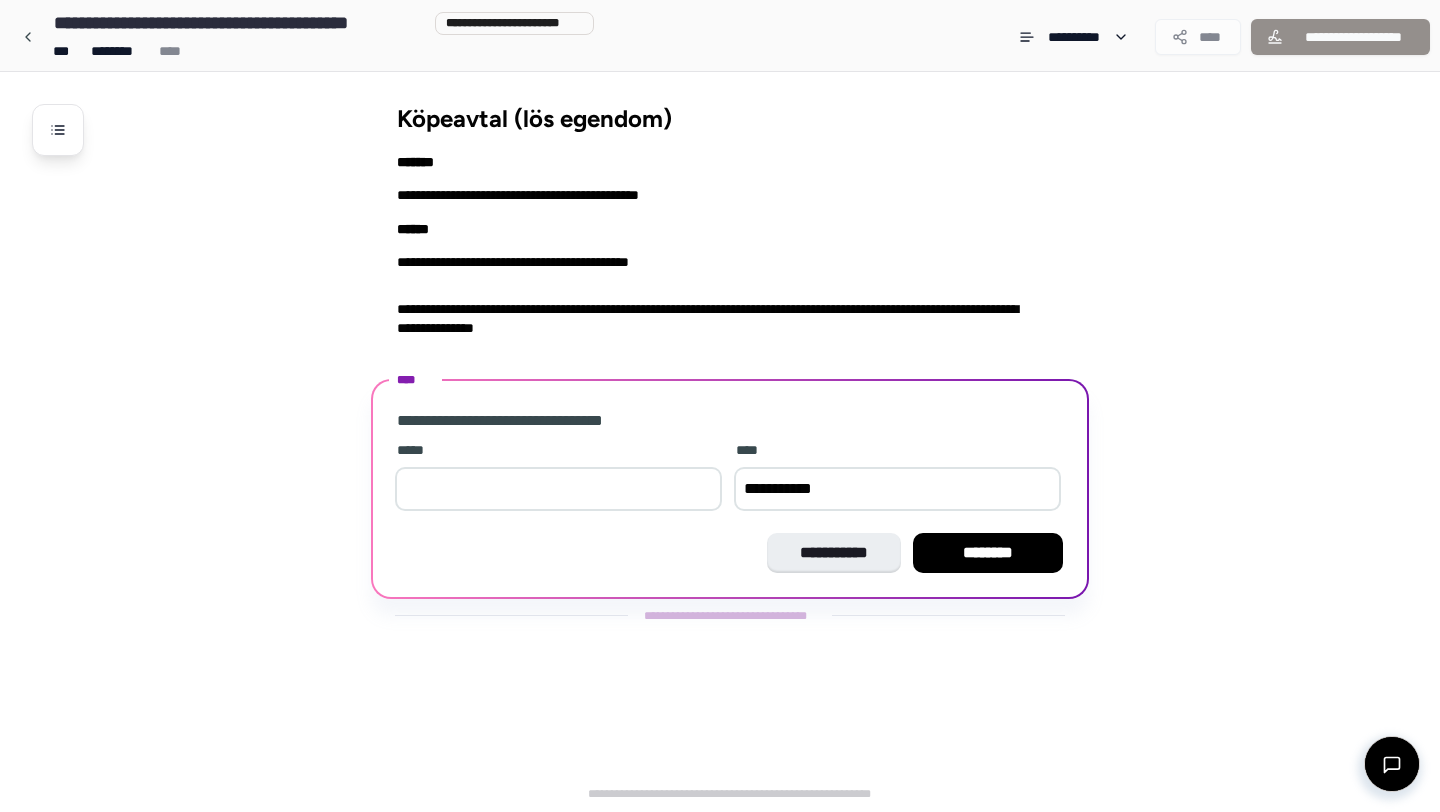 type on "**********" 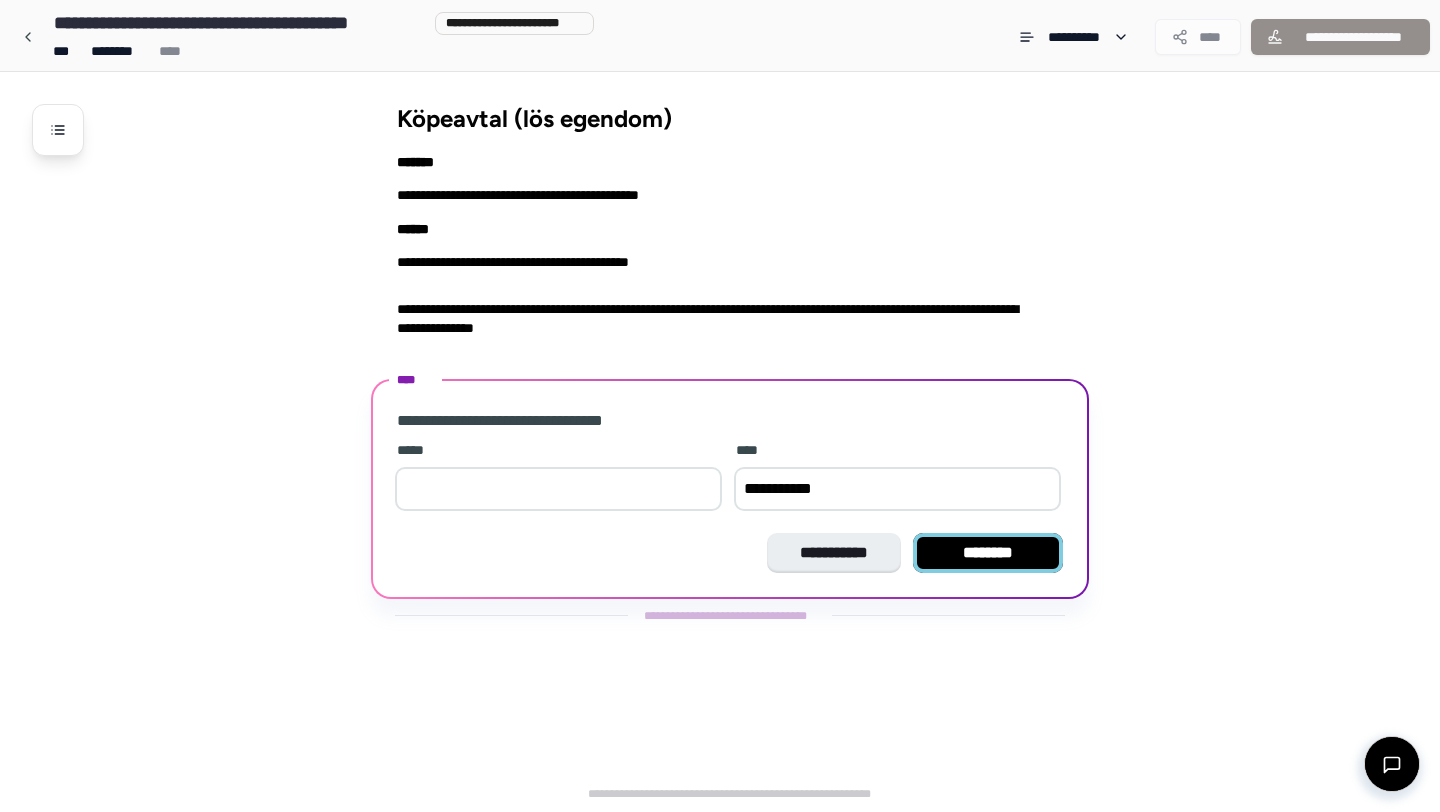 type on "*" 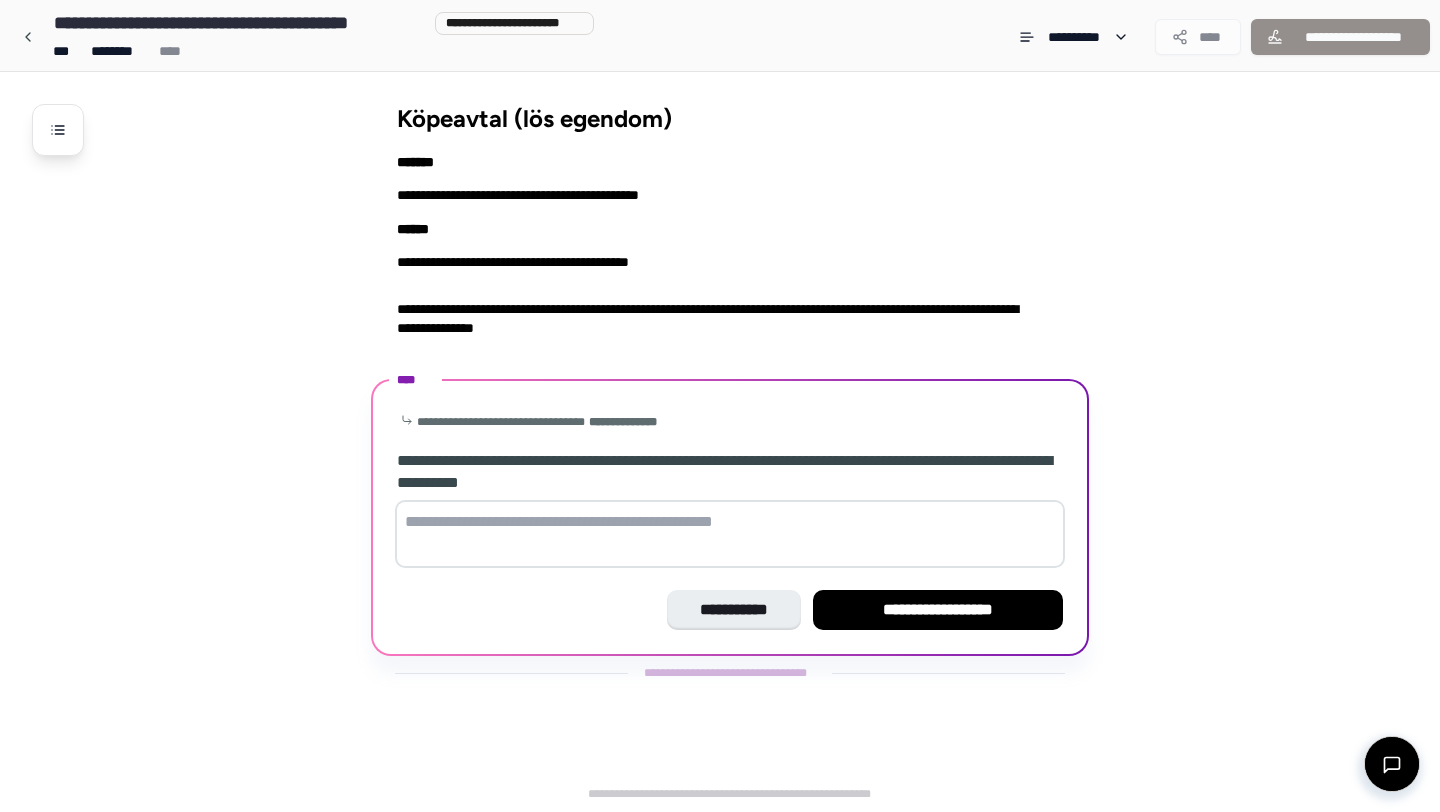 click at bounding box center (730, 534) 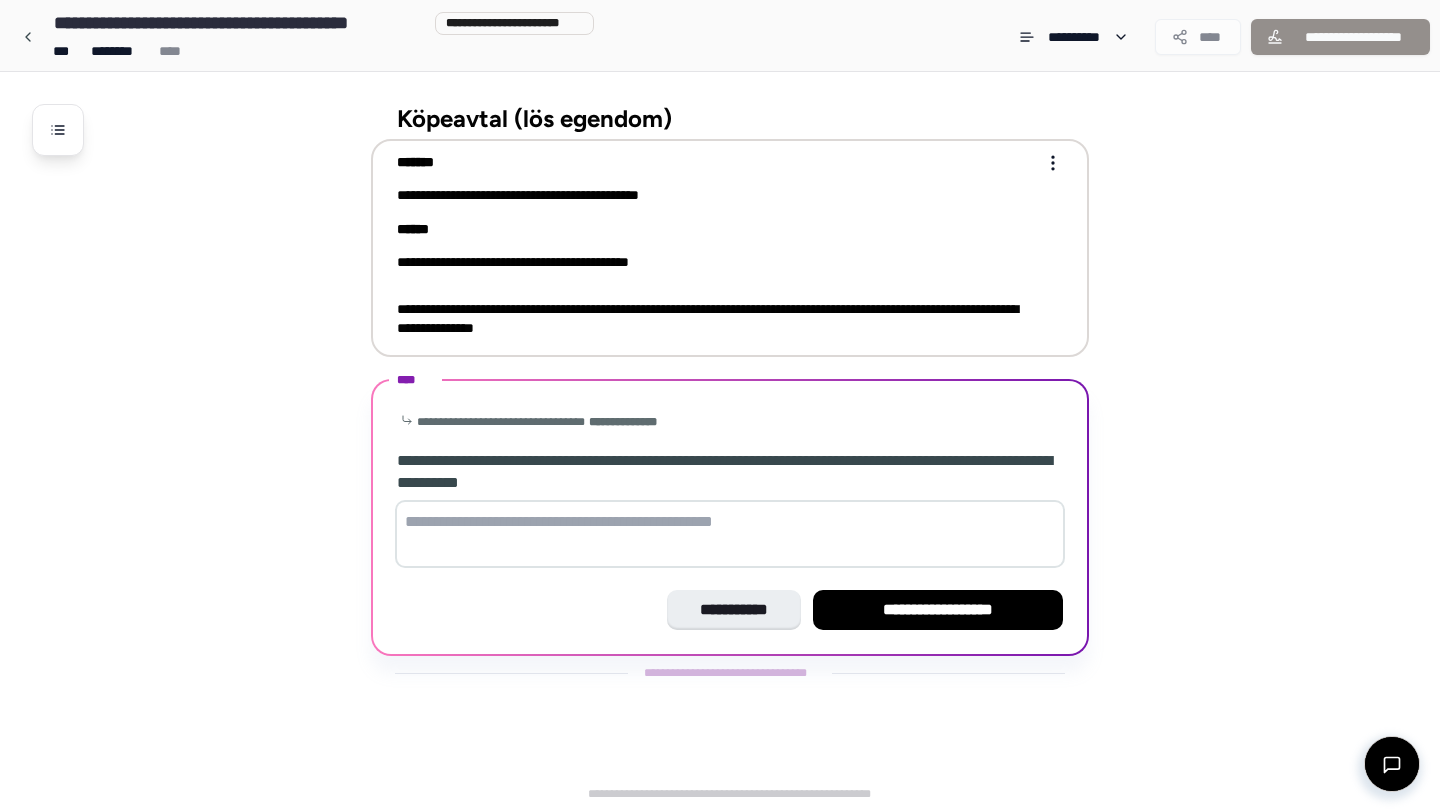 click on "**********" at bounding box center (716, 319) 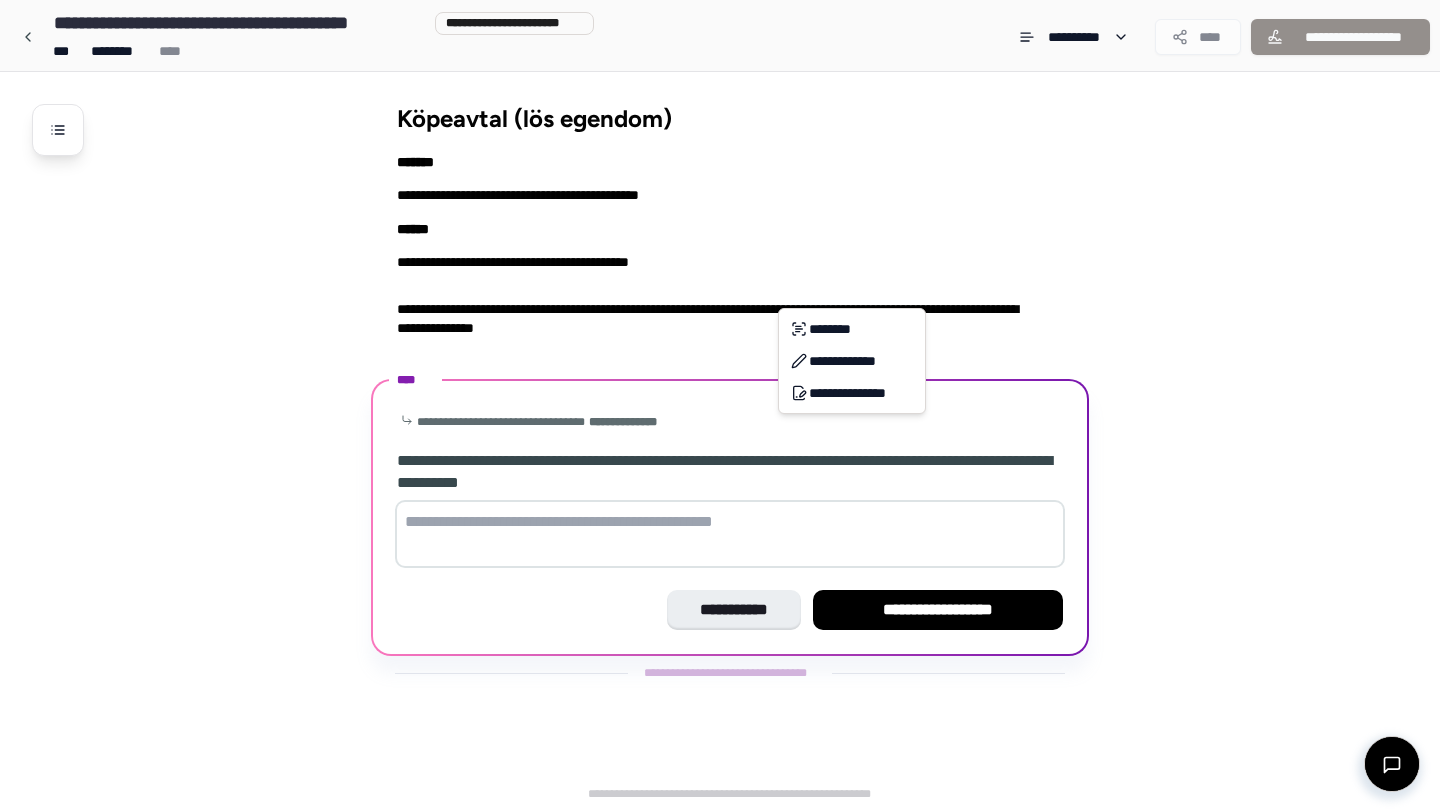click on "**********" at bounding box center [720, 406] 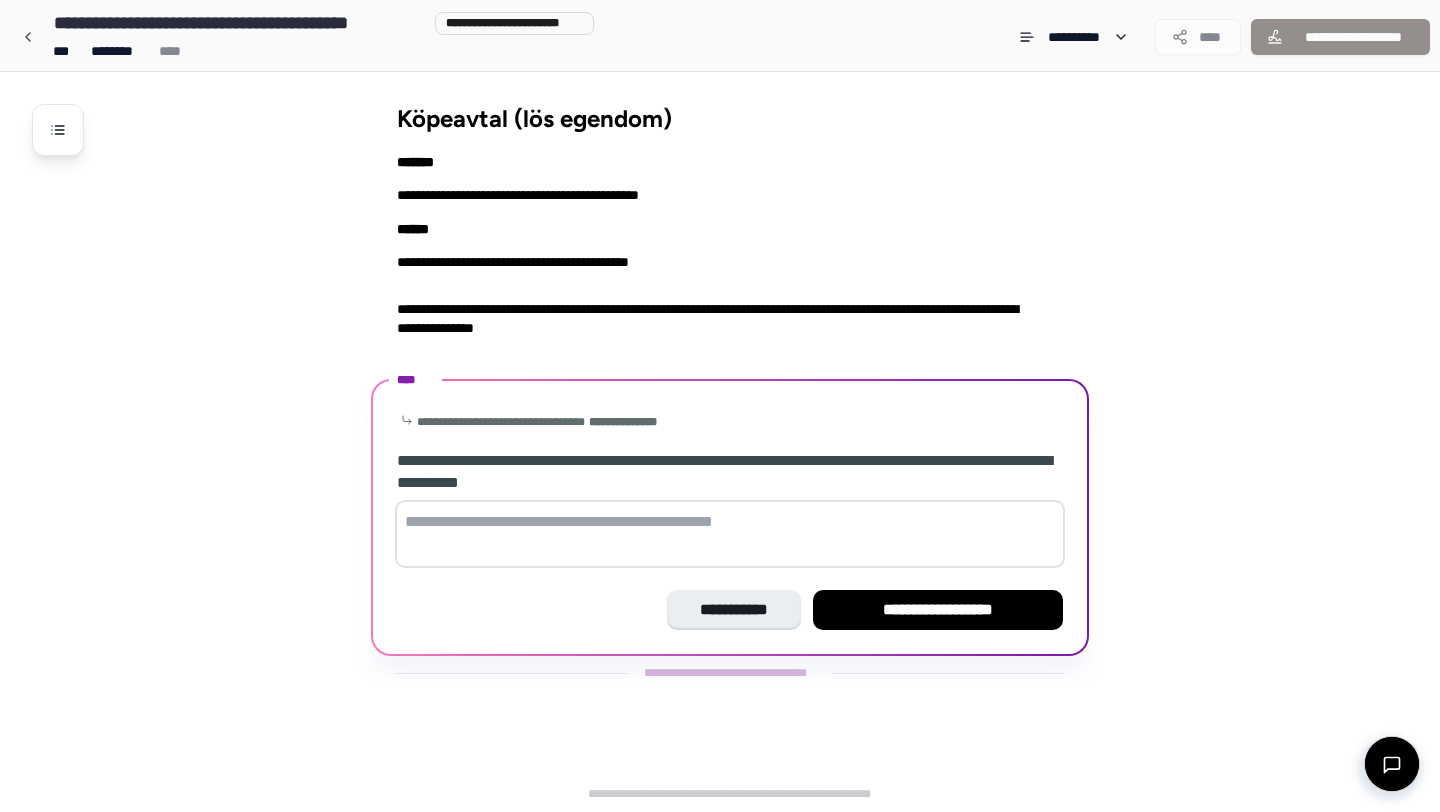 click at bounding box center [730, 534] 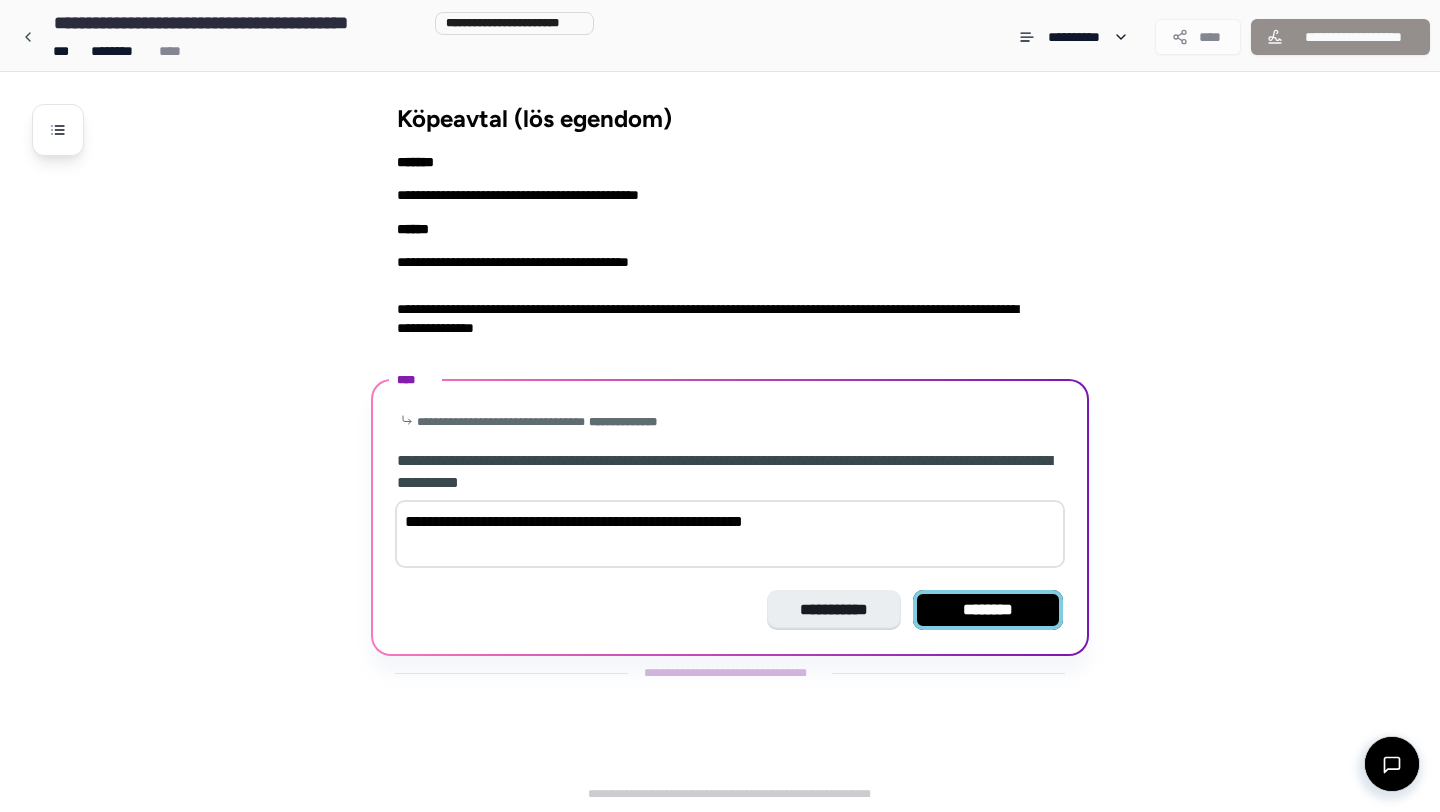 type on "**********" 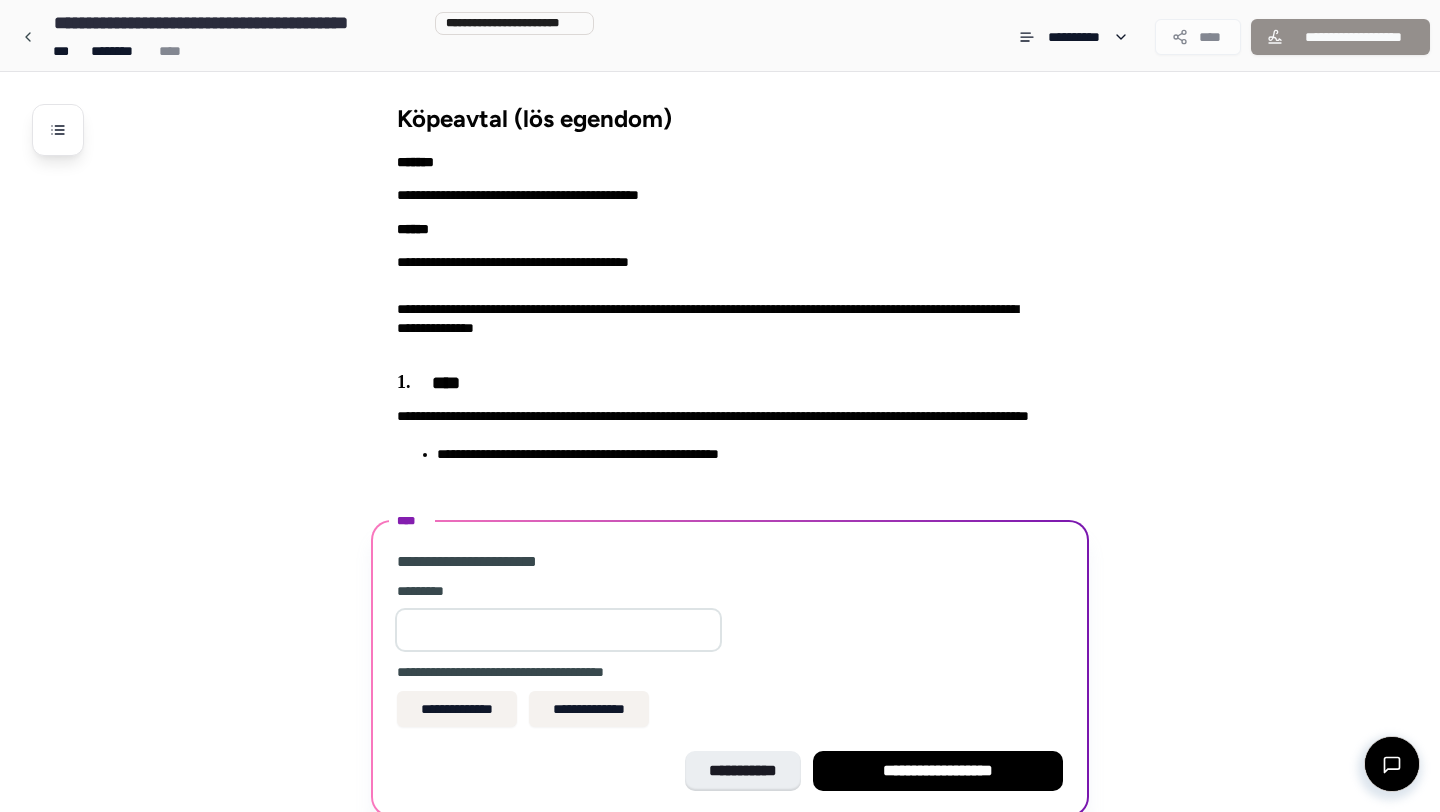 scroll, scrollTop: 83, scrollLeft: 0, axis: vertical 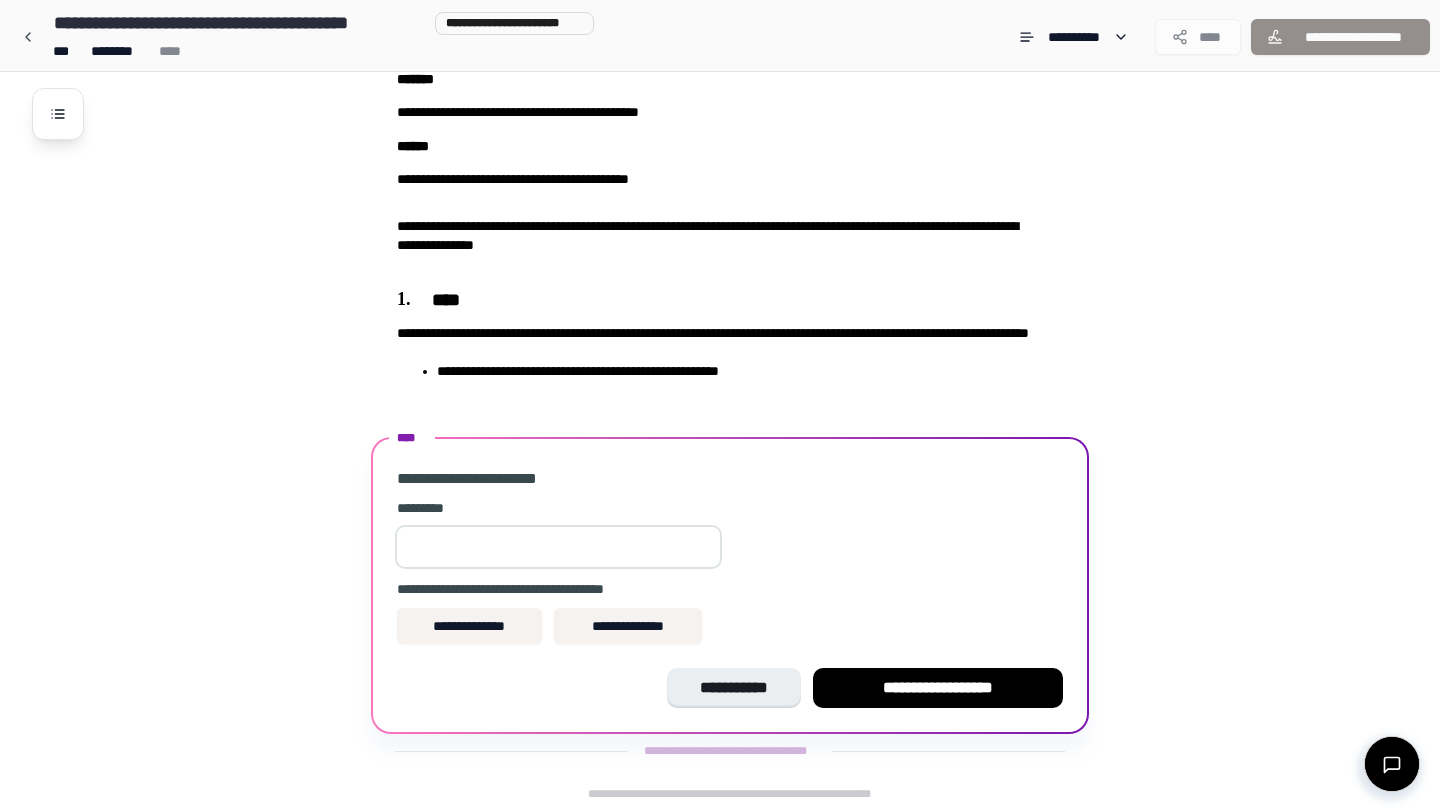 click at bounding box center (558, 547) 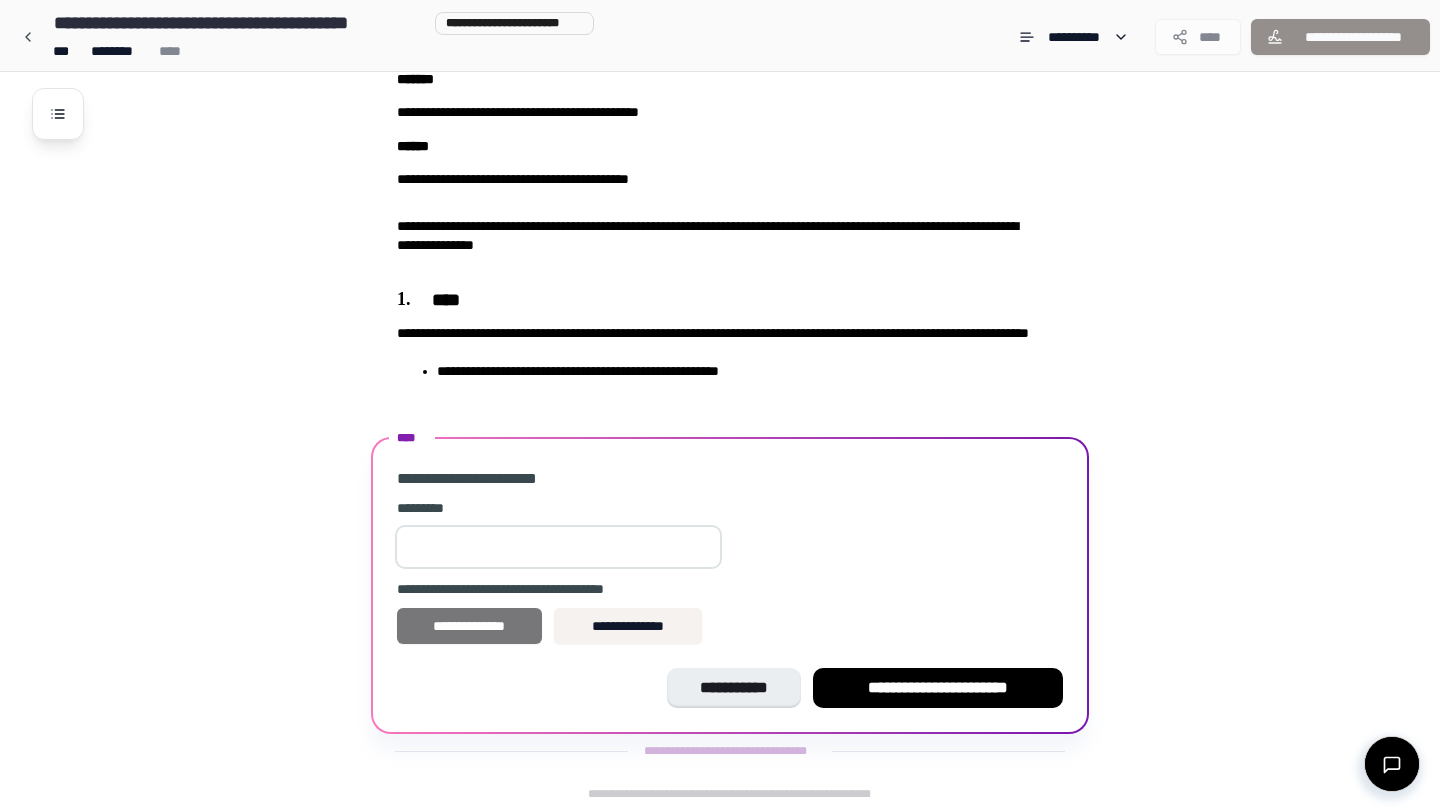 type on "******" 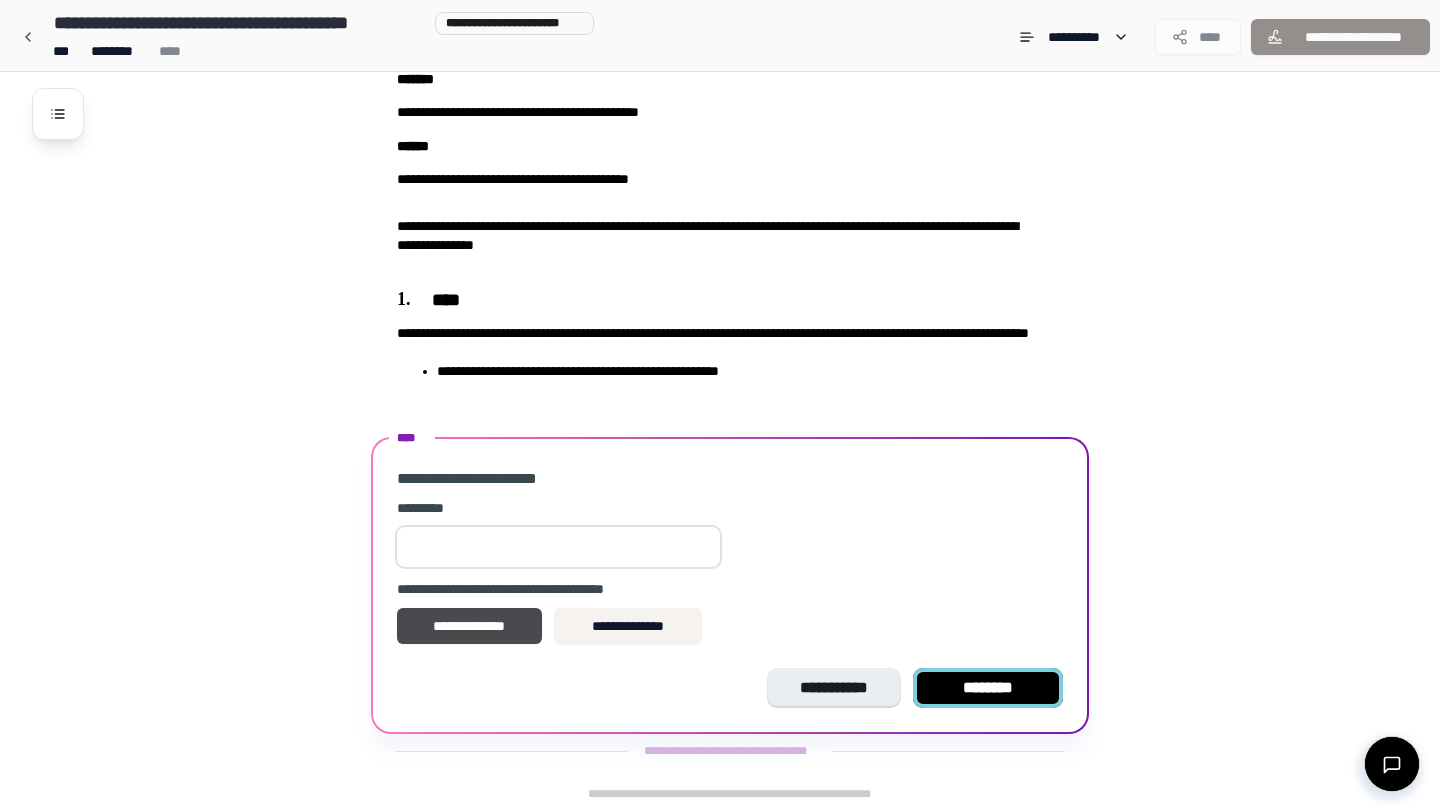 click on "********" at bounding box center (988, 688) 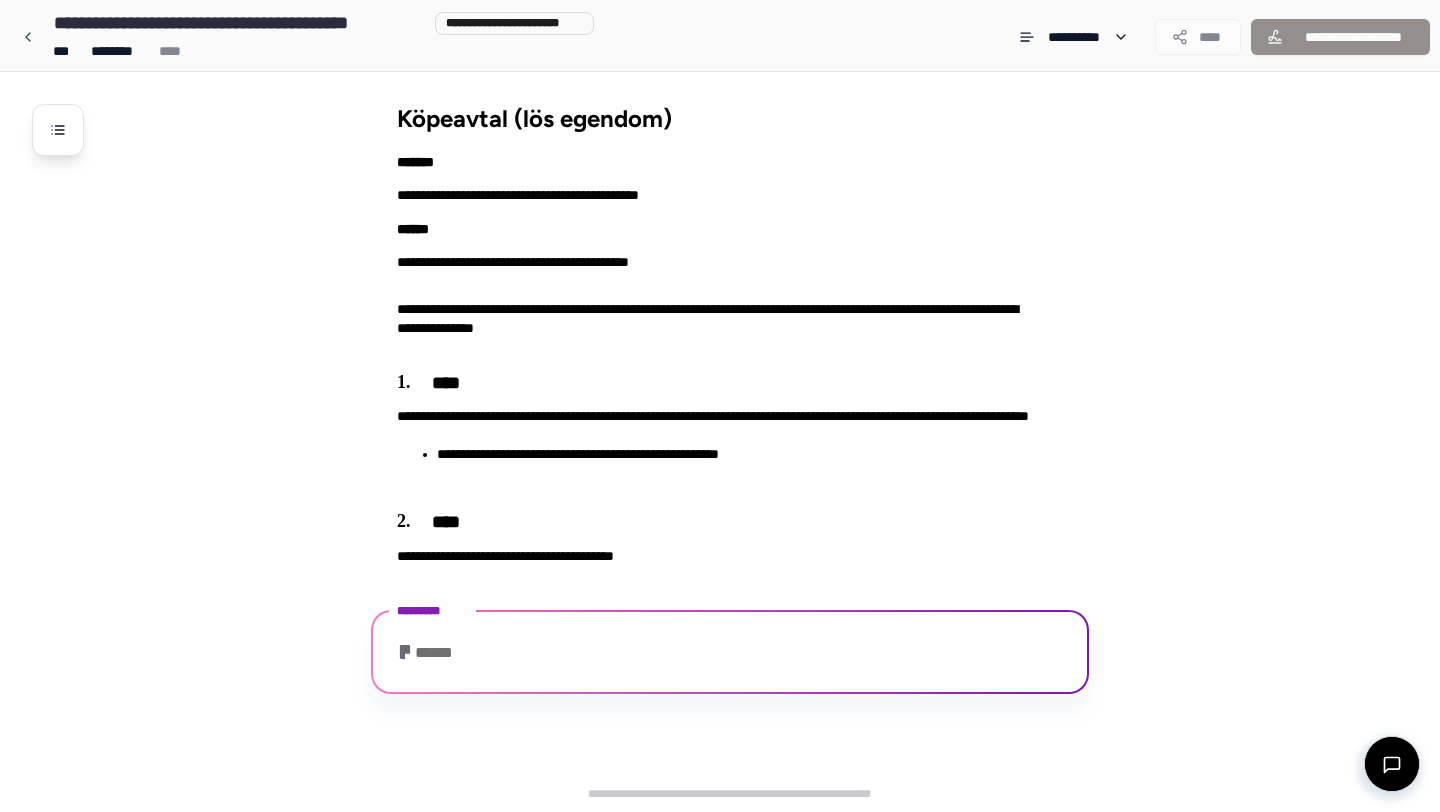 scroll, scrollTop: 47, scrollLeft: 0, axis: vertical 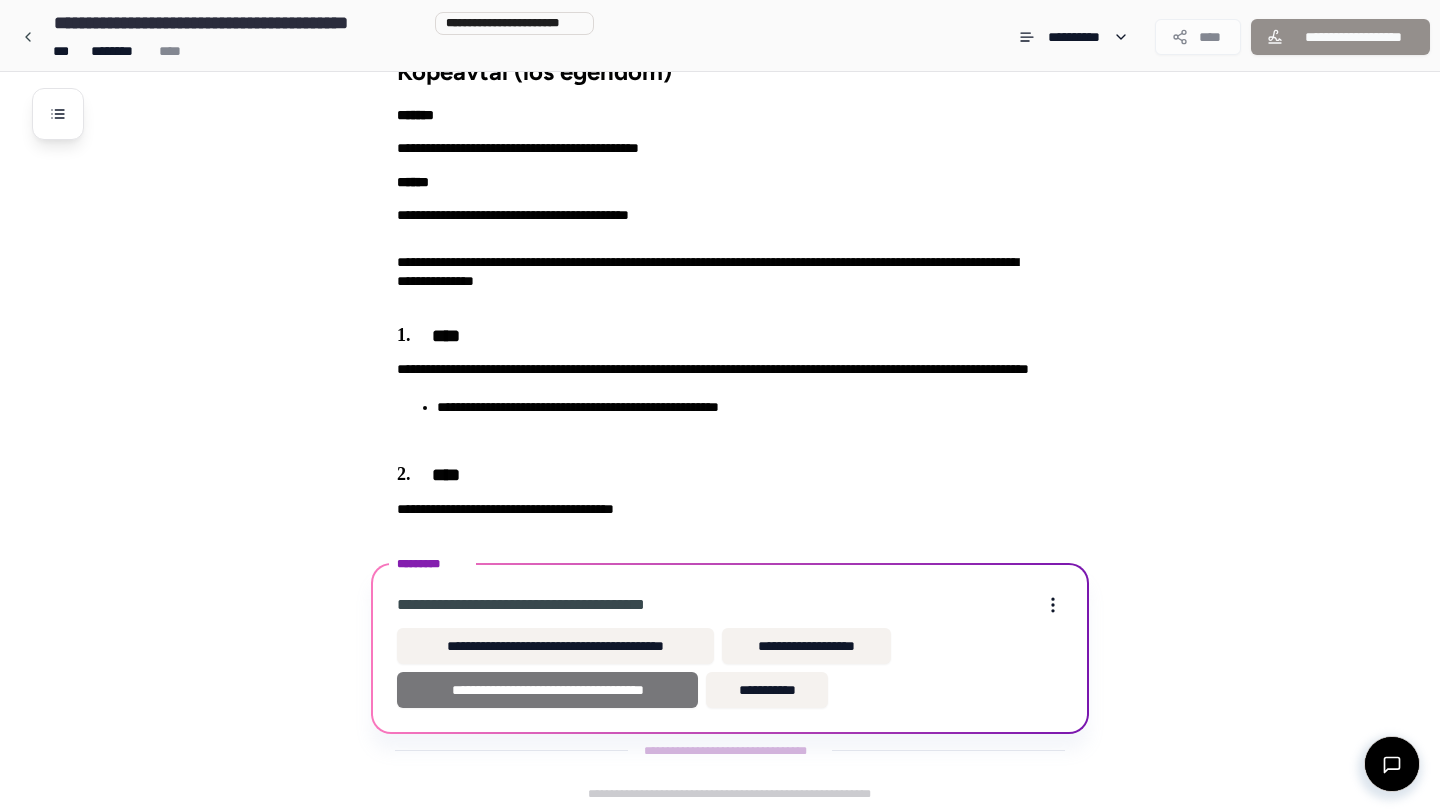 click on "**********" at bounding box center [547, 690] 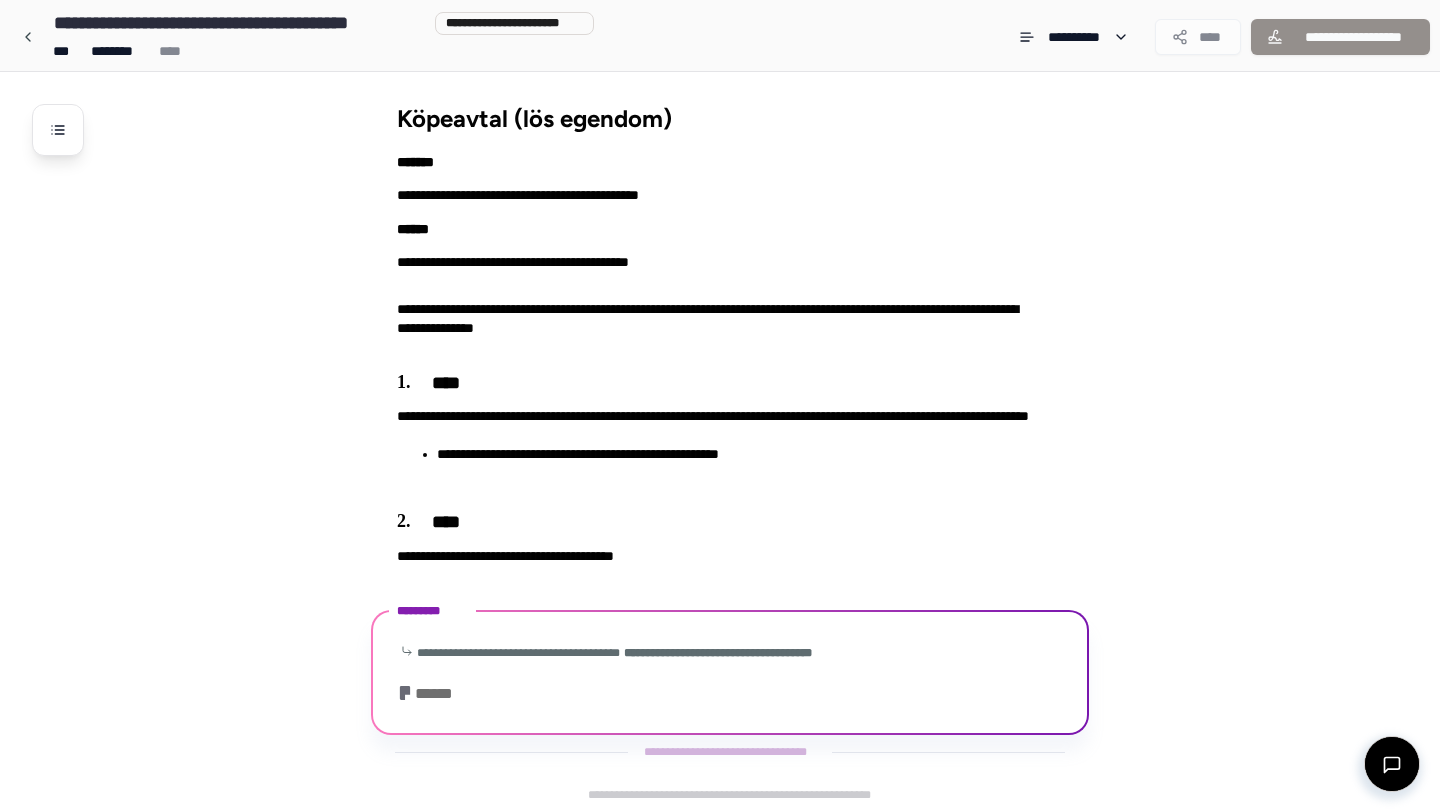 scroll, scrollTop: 88, scrollLeft: 0, axis: vertical 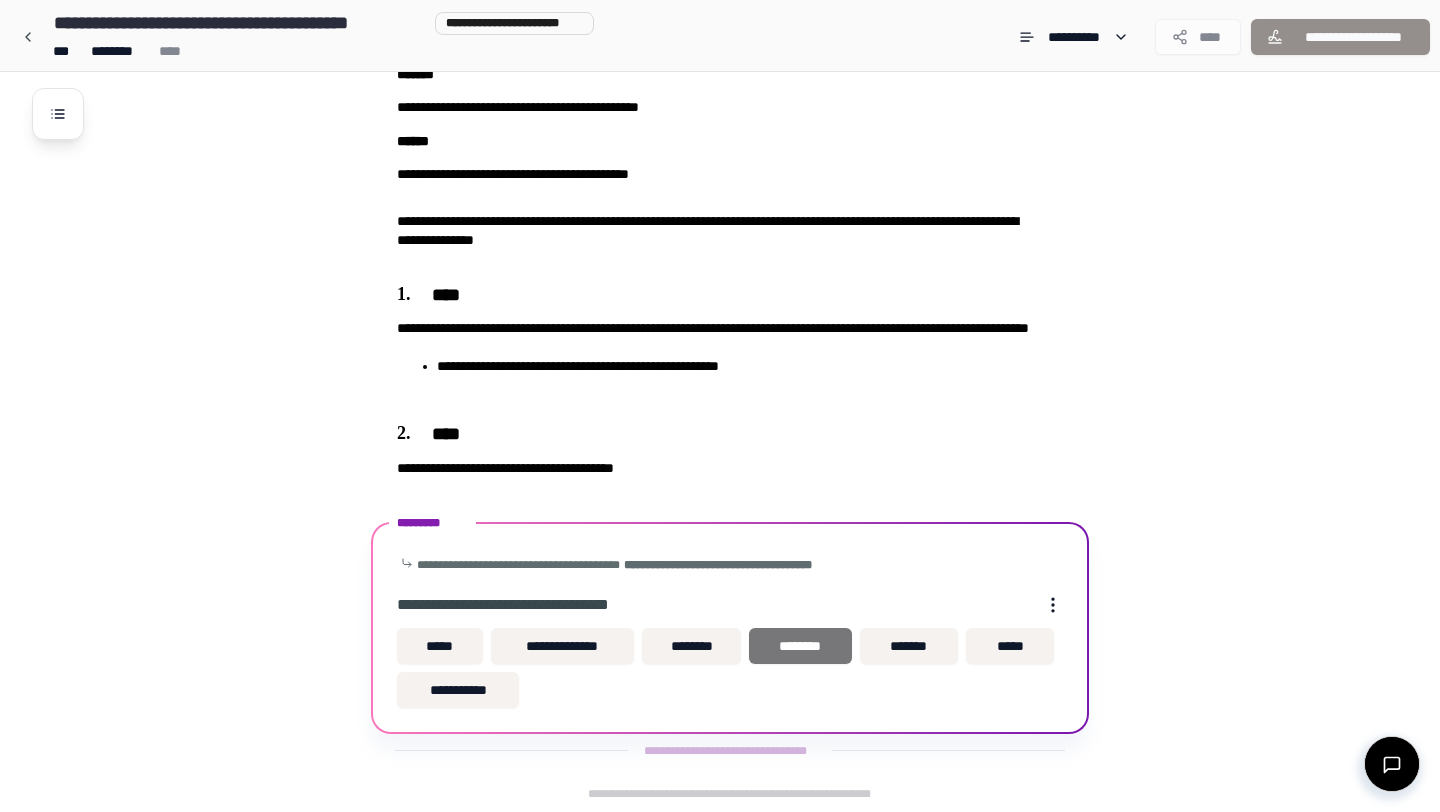 click on "********" at bounding box center (800, 646) 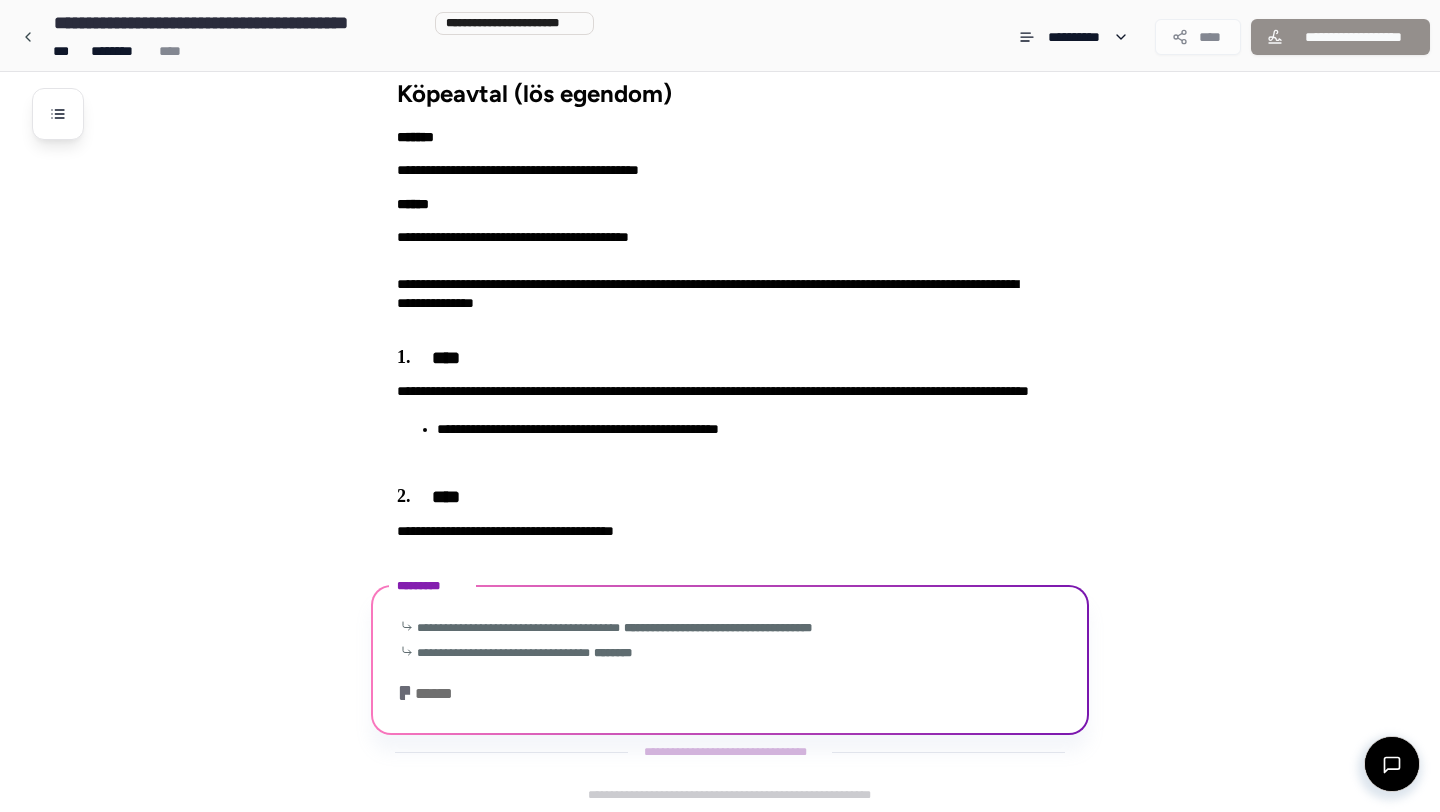 scroll, scrollTop: 157, scrollLeft: 0, axis: vertical 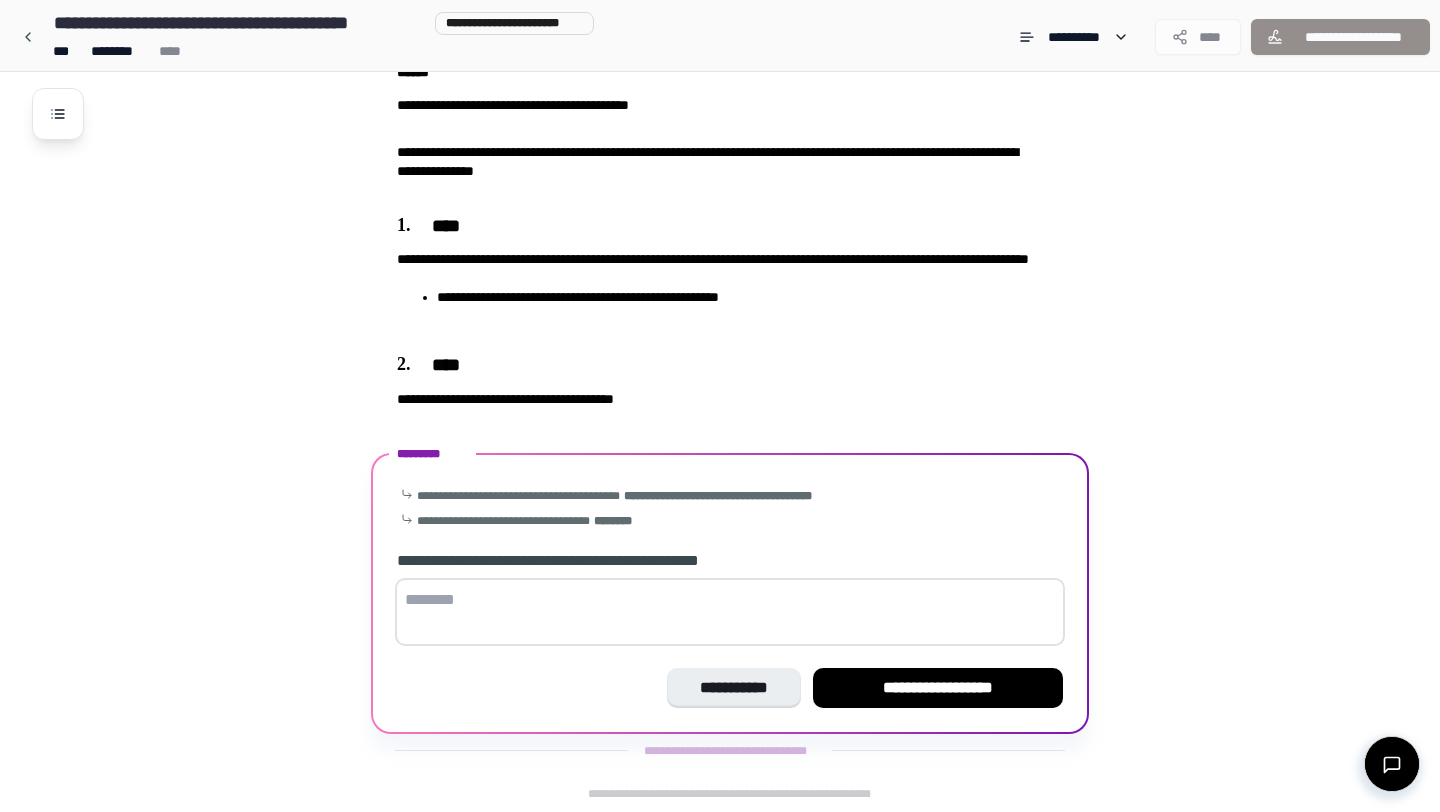 click at bounding box center (730, 612) 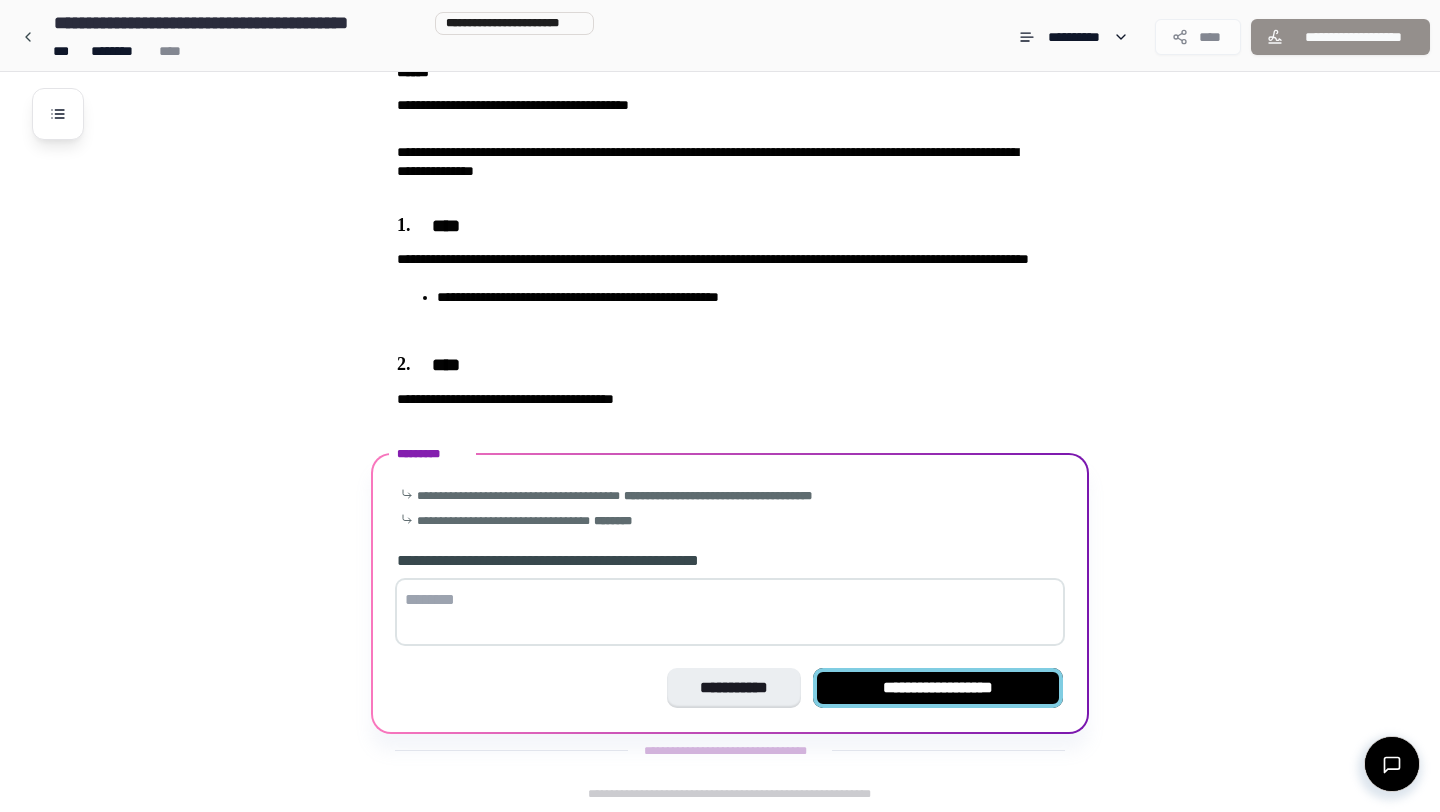 click on "**********" at bounding box center [938, 688] 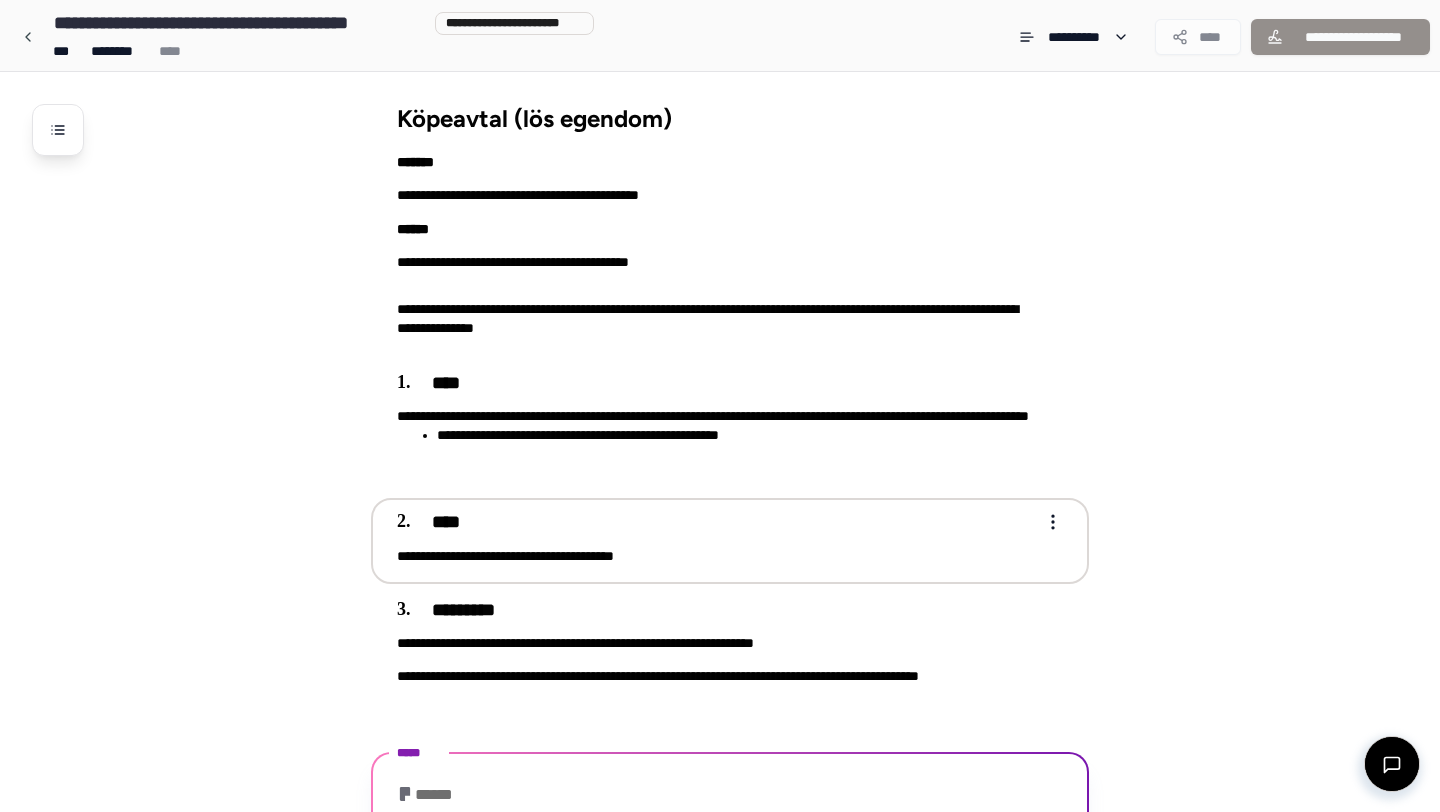 scroll, scrollTop: 75, scrollLeft: 0, axis: vertical 